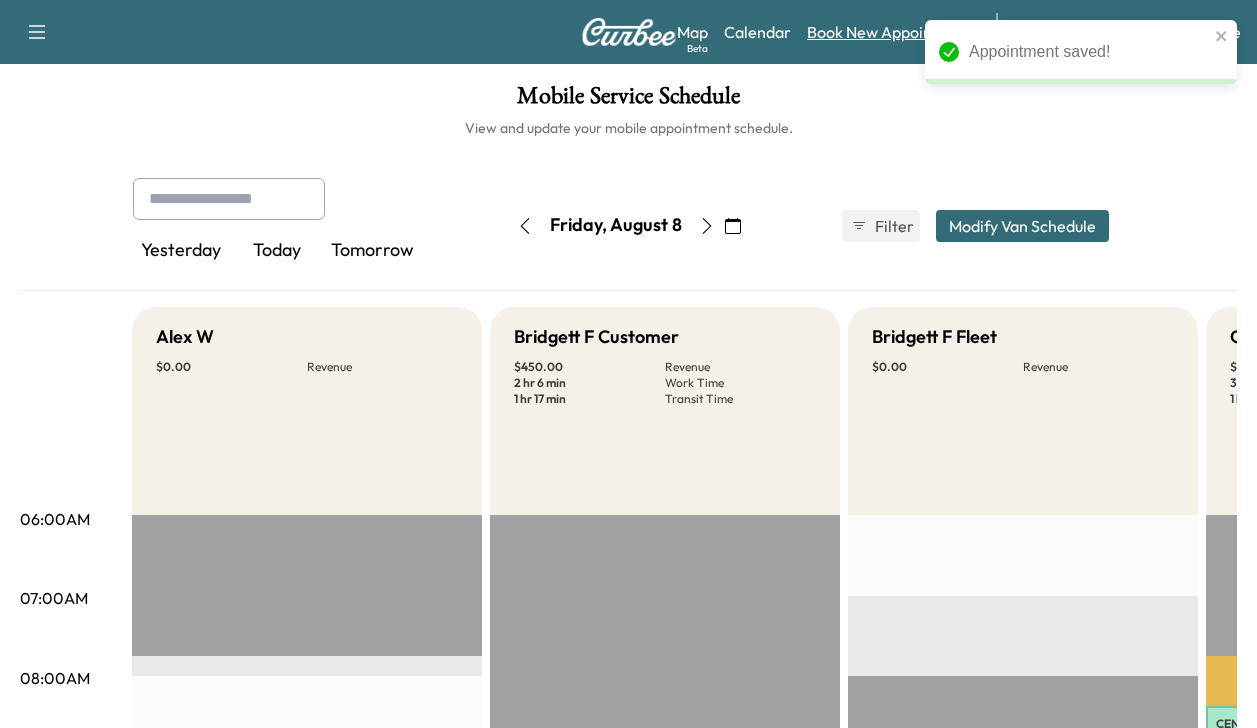 scroll, scrollTop: 0, scrollLeft: 0, axis: both 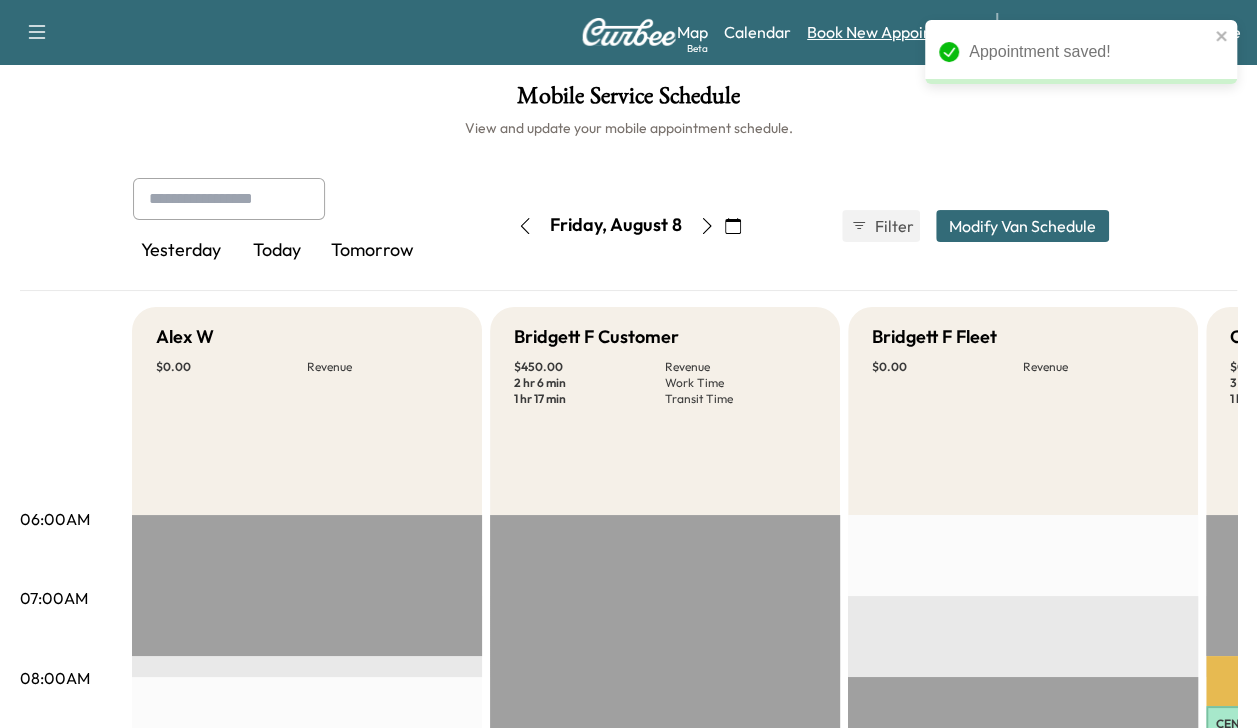 click on "Book New Appointment" at bounding box center [891, 32] 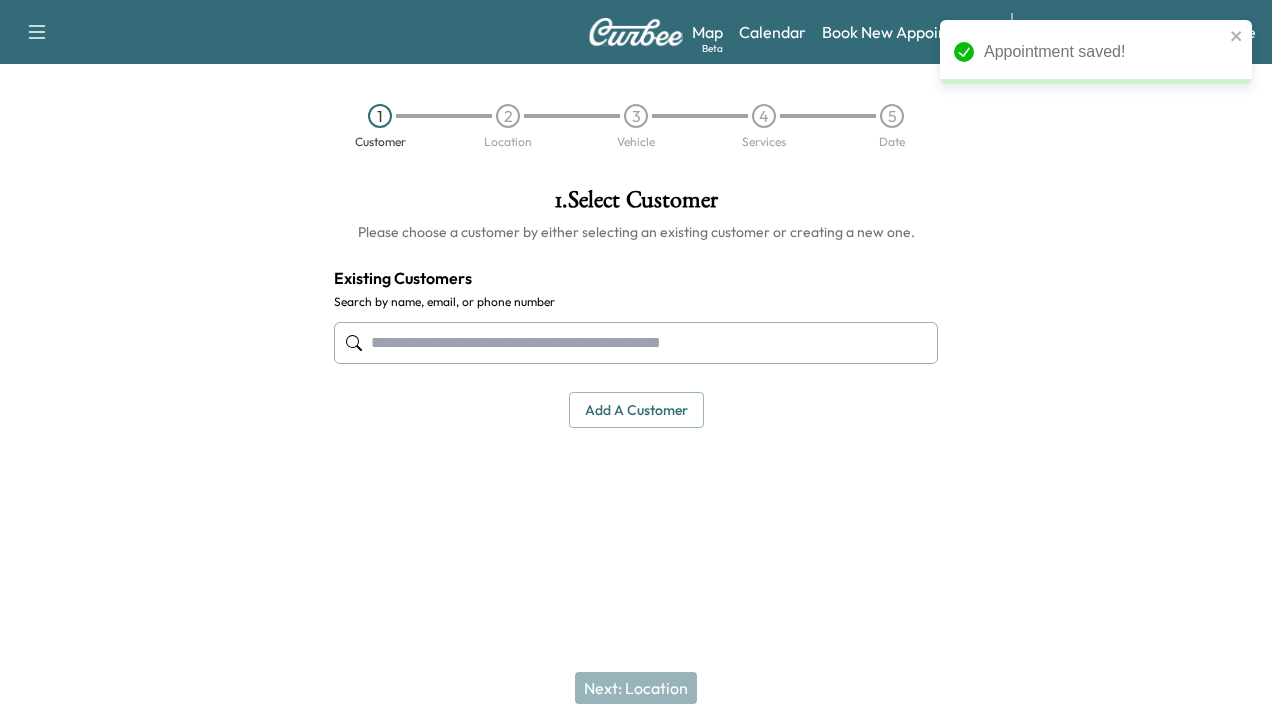 click at bounding box center [636, 343] 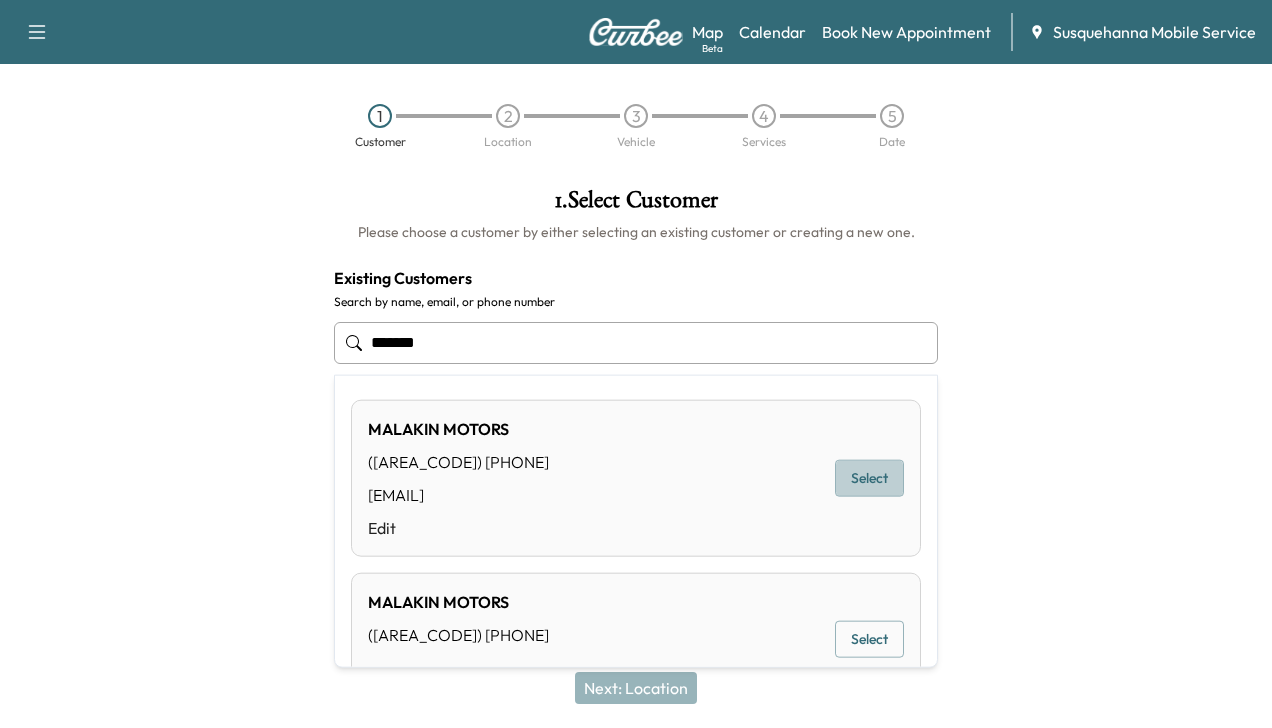 click on "Select" at bounding box center (869, 478) 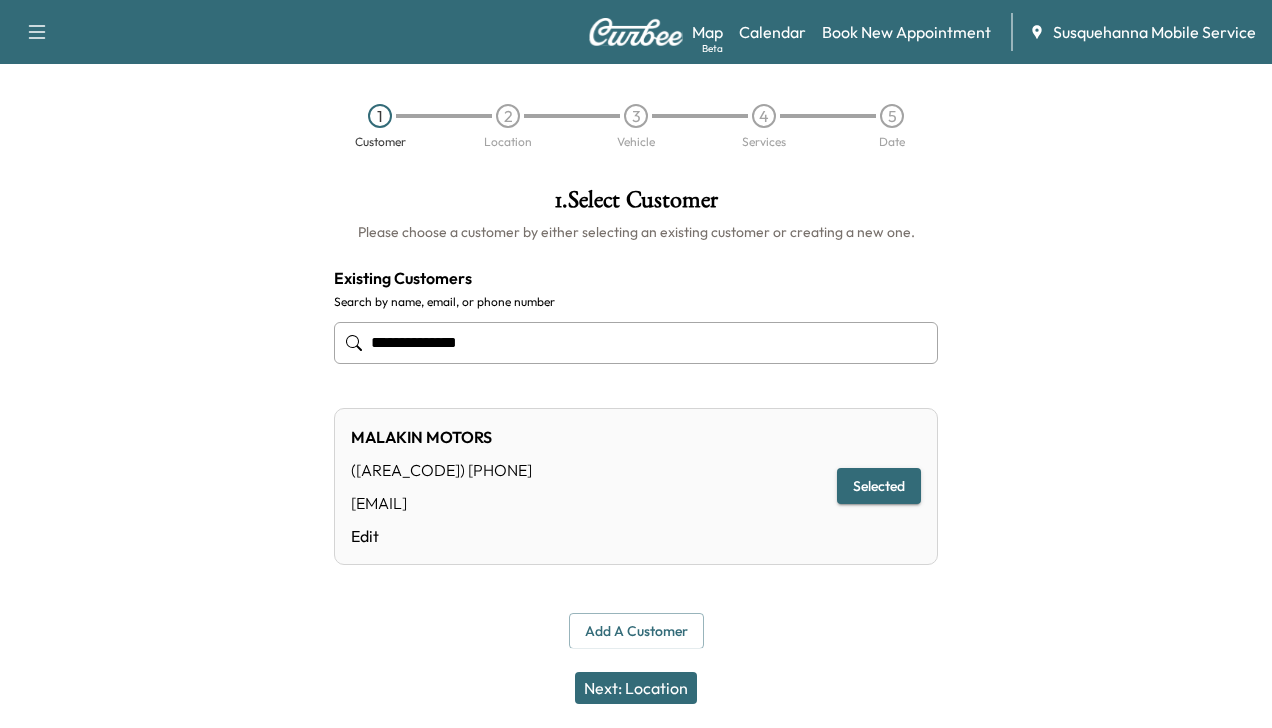 type on "**********" 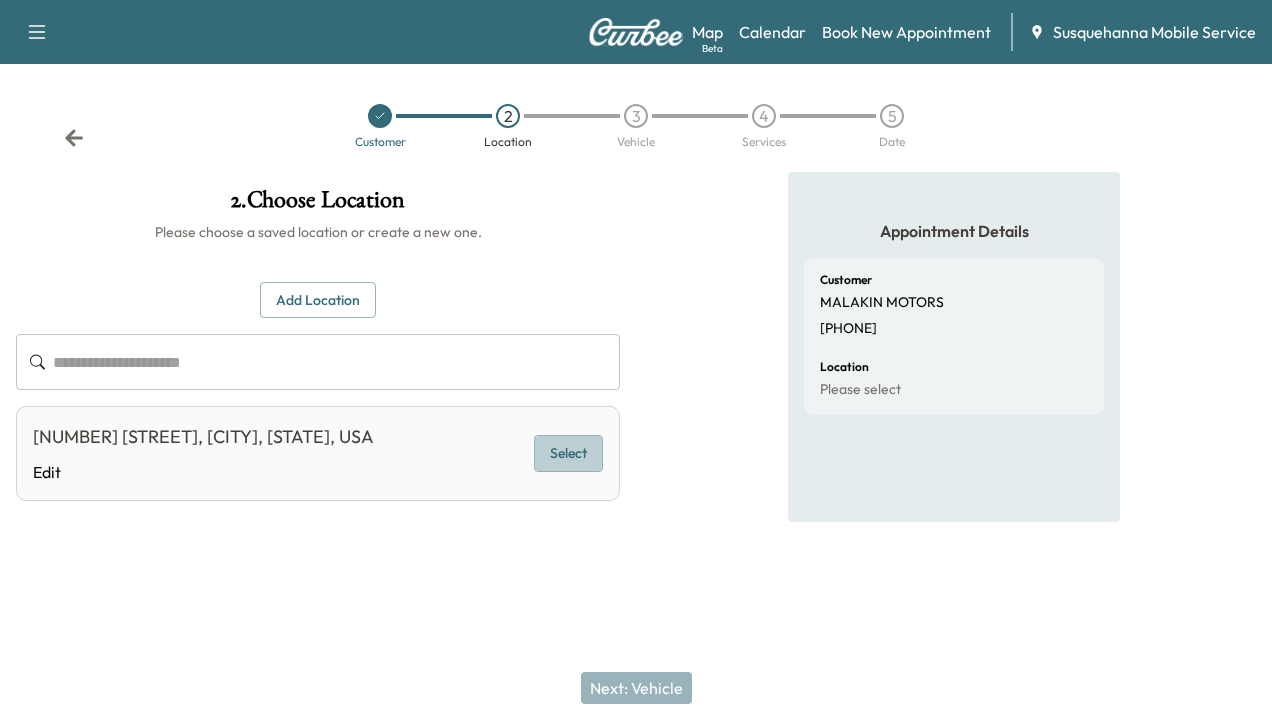 click on "Select" at bounding box center [568, 453] 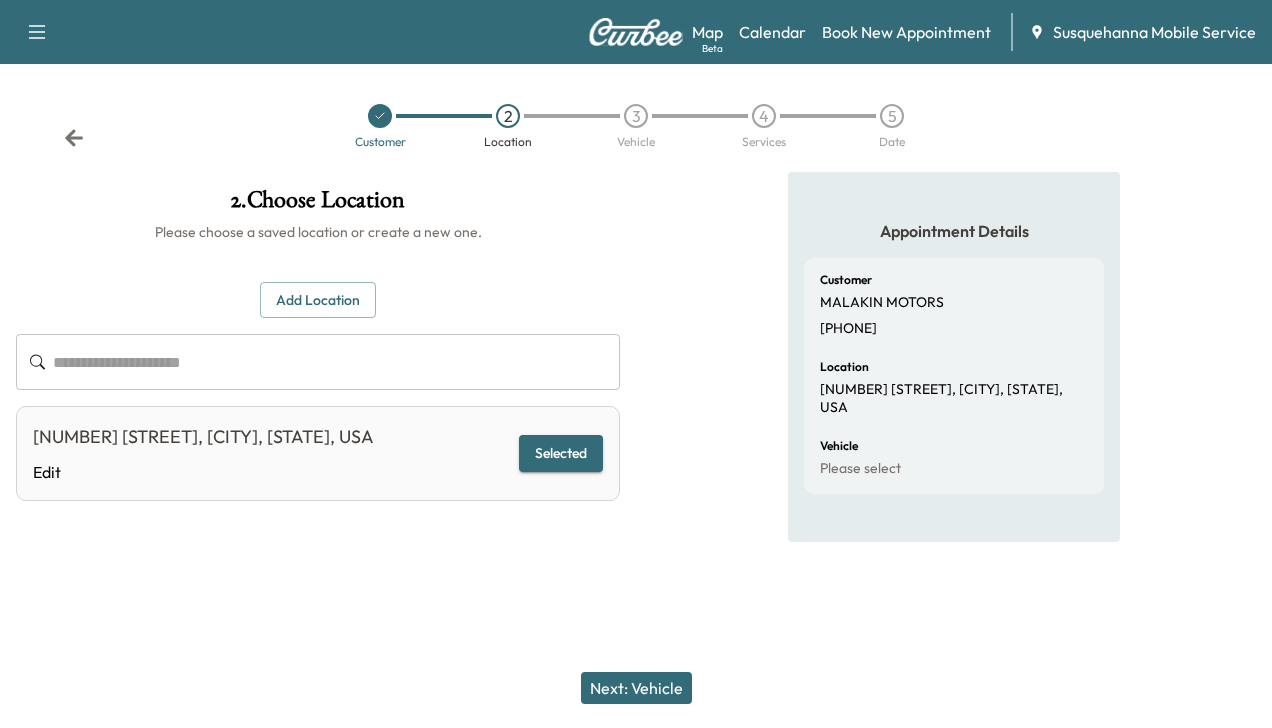 click on "Next: Vehicle" at bounding box center [636, 688] 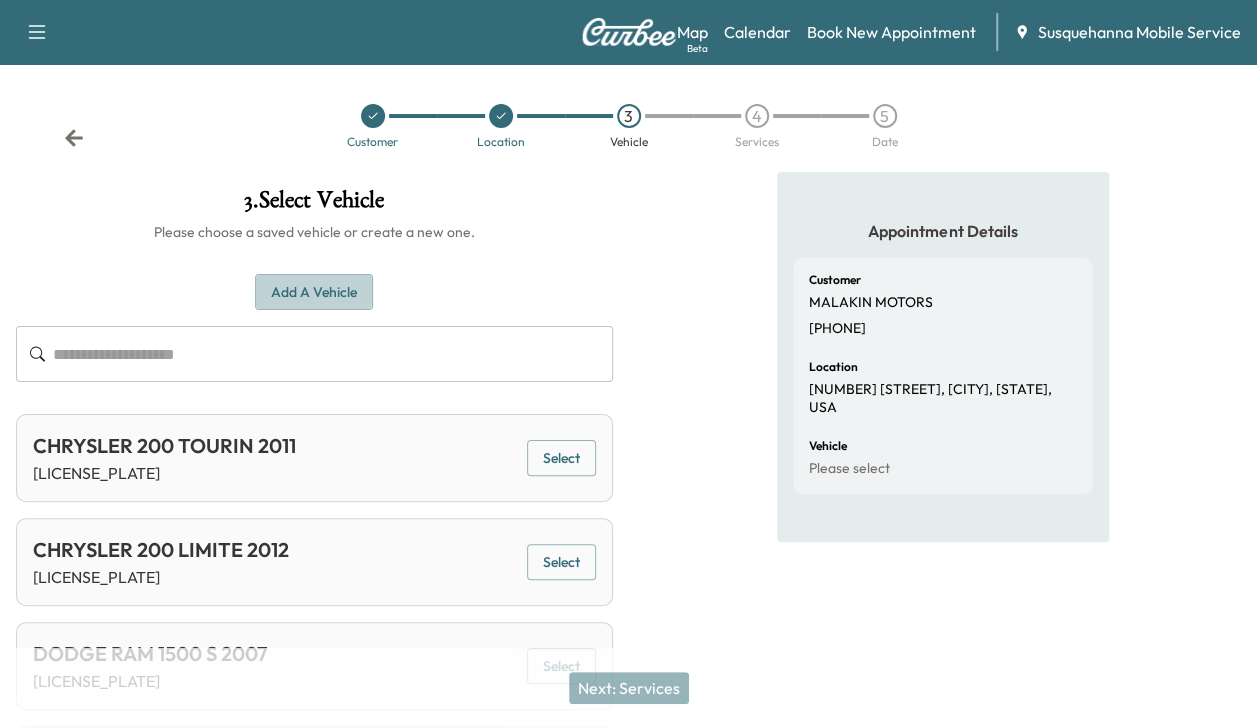 click on "Add a Vehicle" at bounding box center (314, 292) 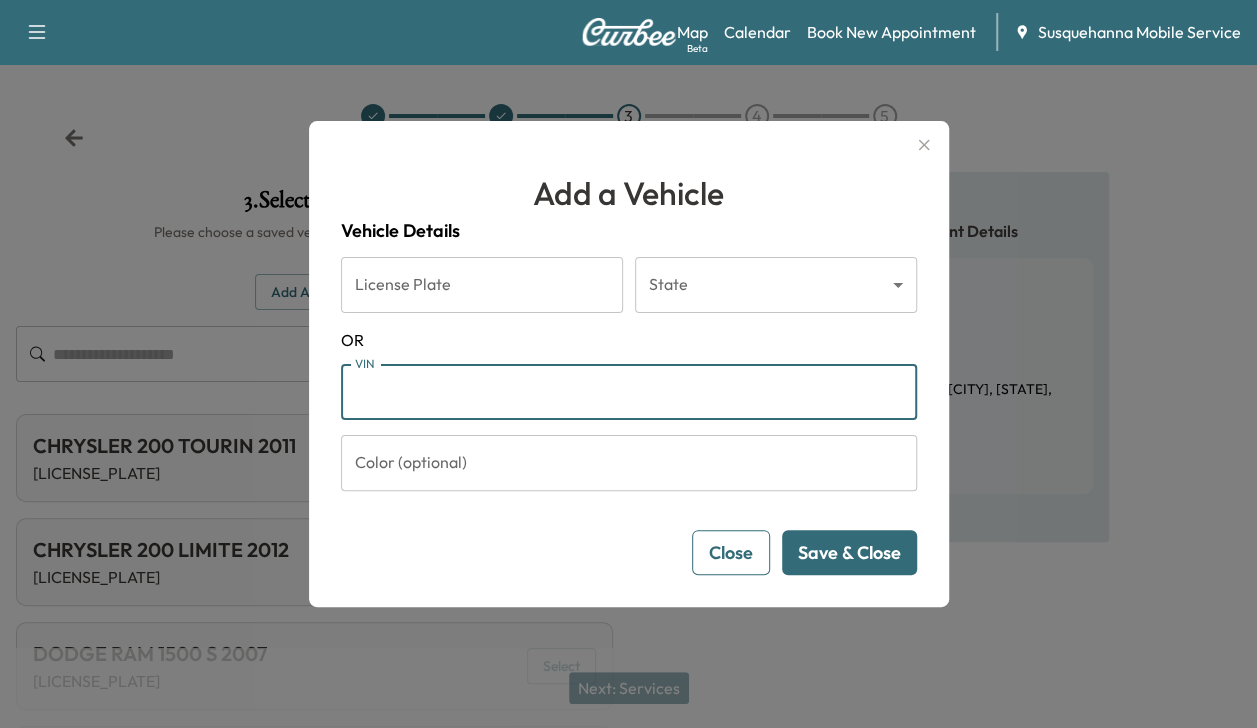 click on "VIN" at bounding box center [629, 392] 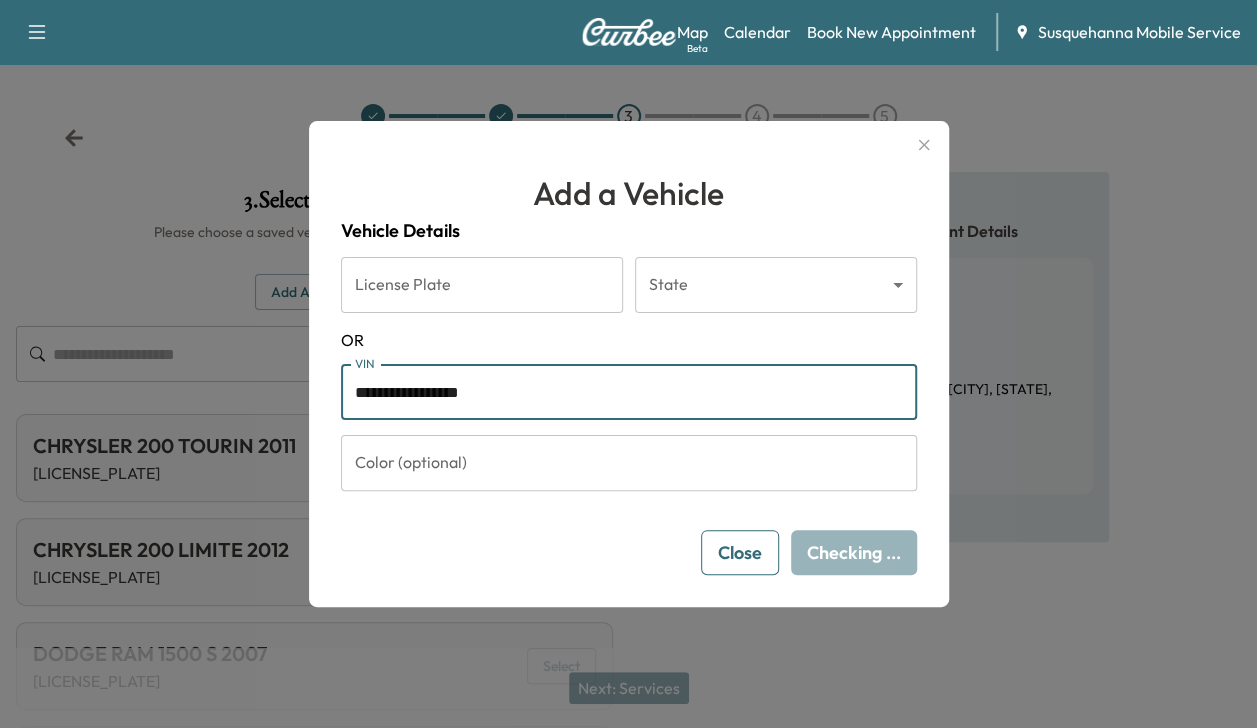 type on "**********" 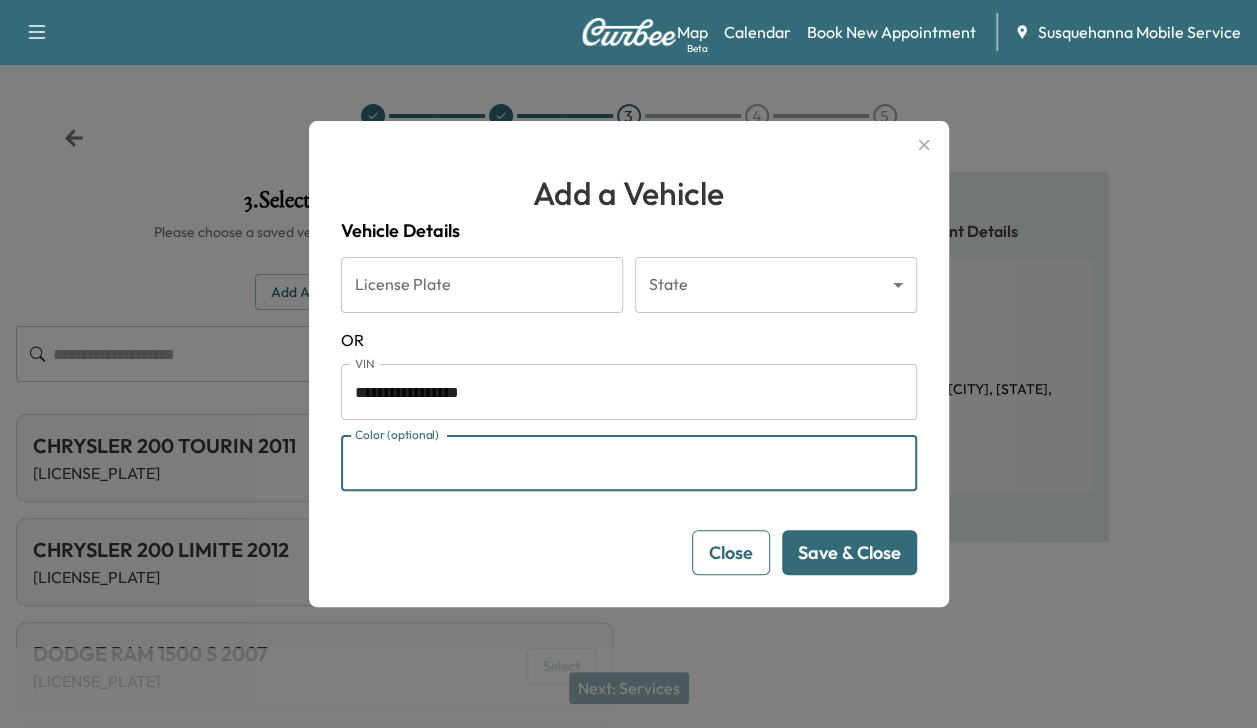 click on "Color (optional)" at bounding box center [629, 463] 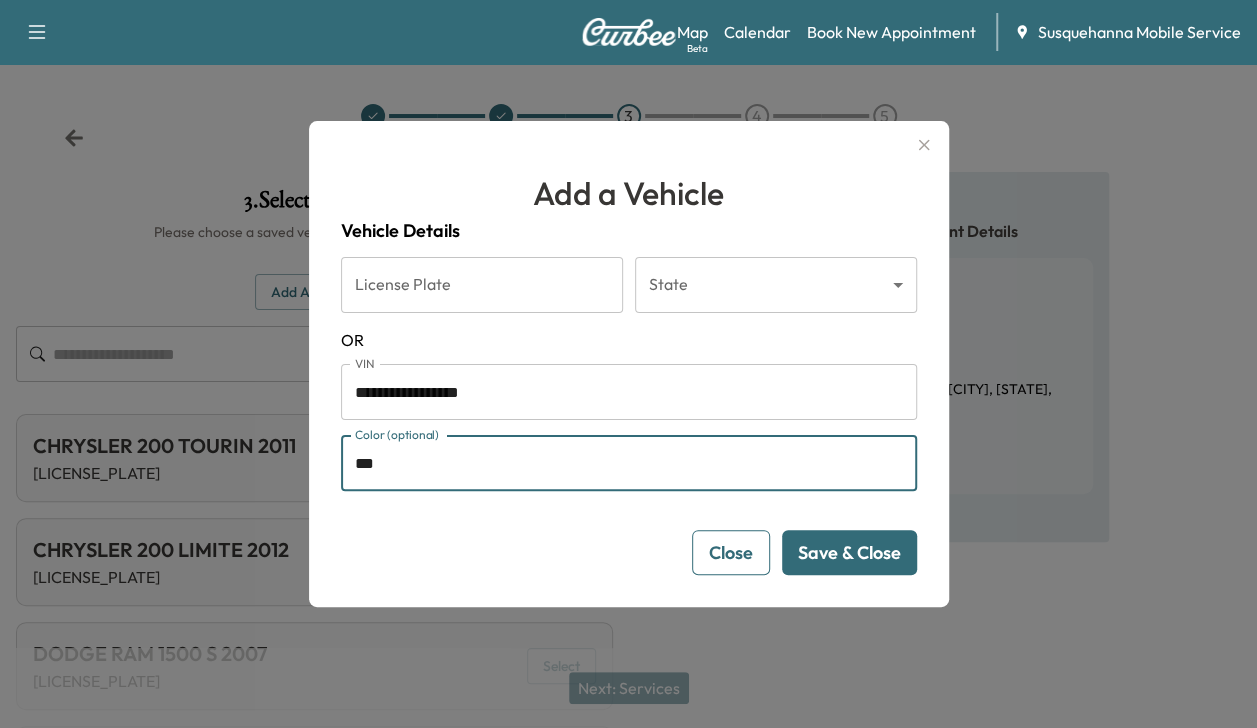 type on "***" 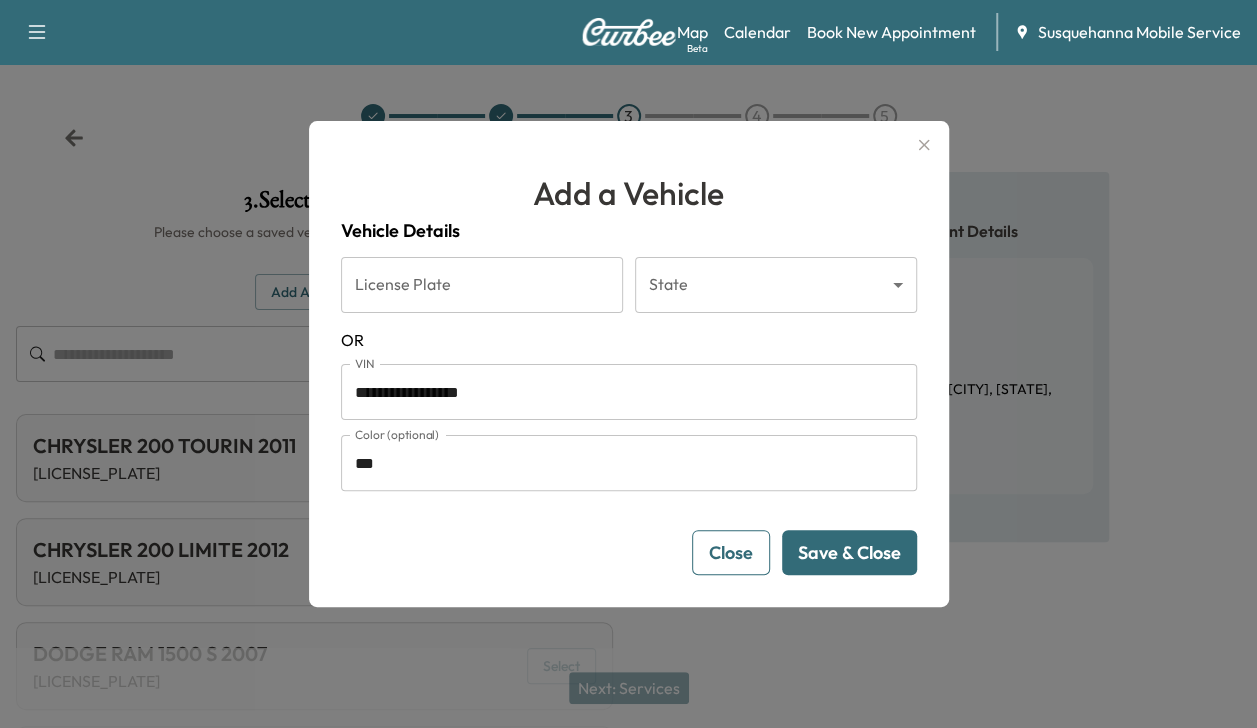 click on "Save & Close" at bounding box center (849, 552) 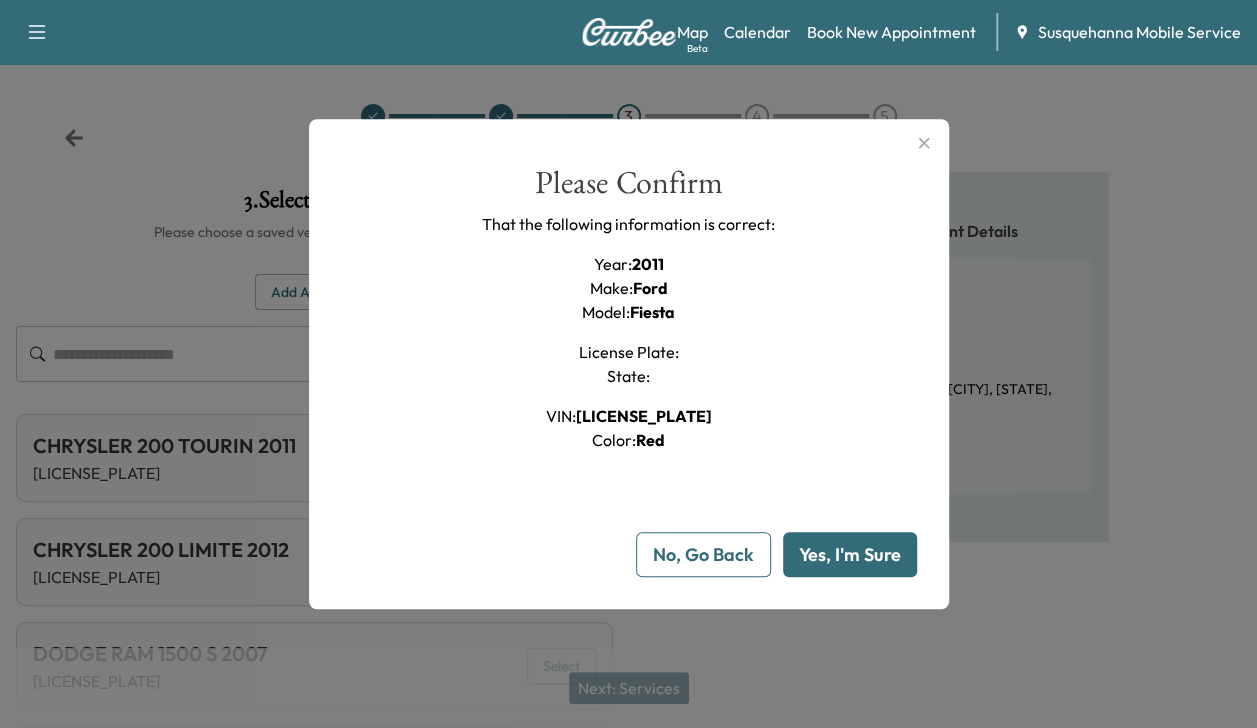 click on "Yes, I'm Sure" at bounding box center [850, 554] 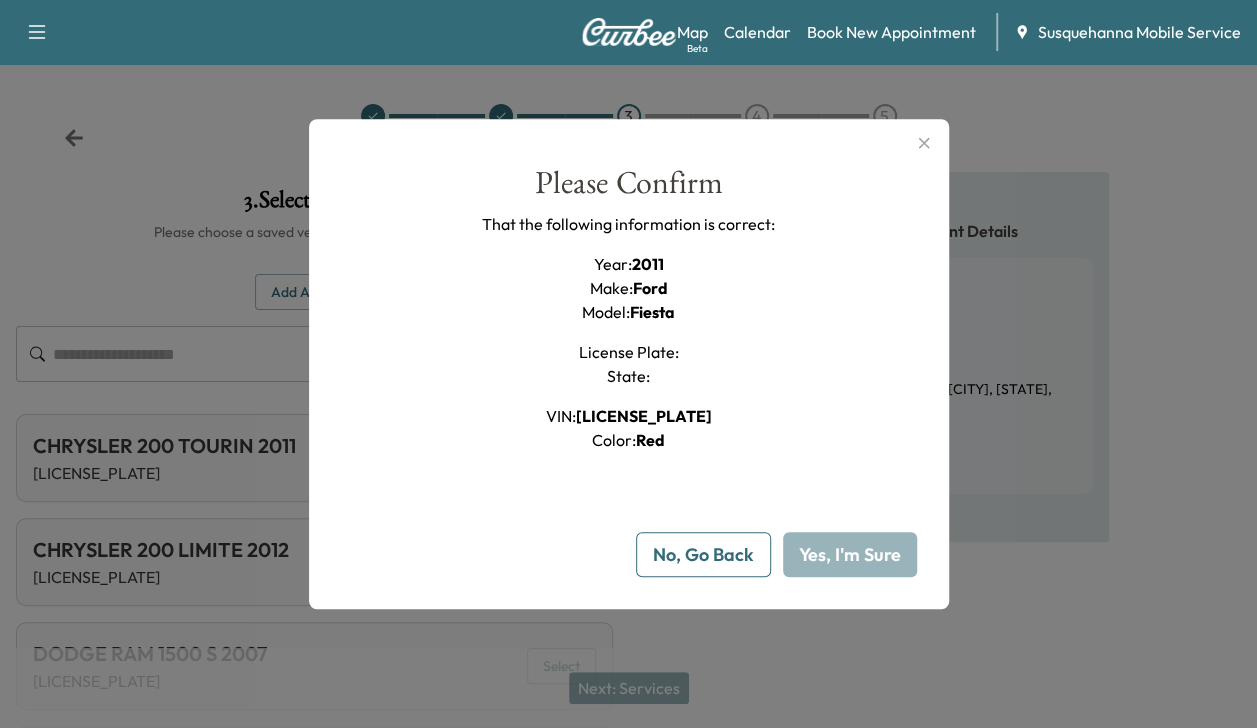type 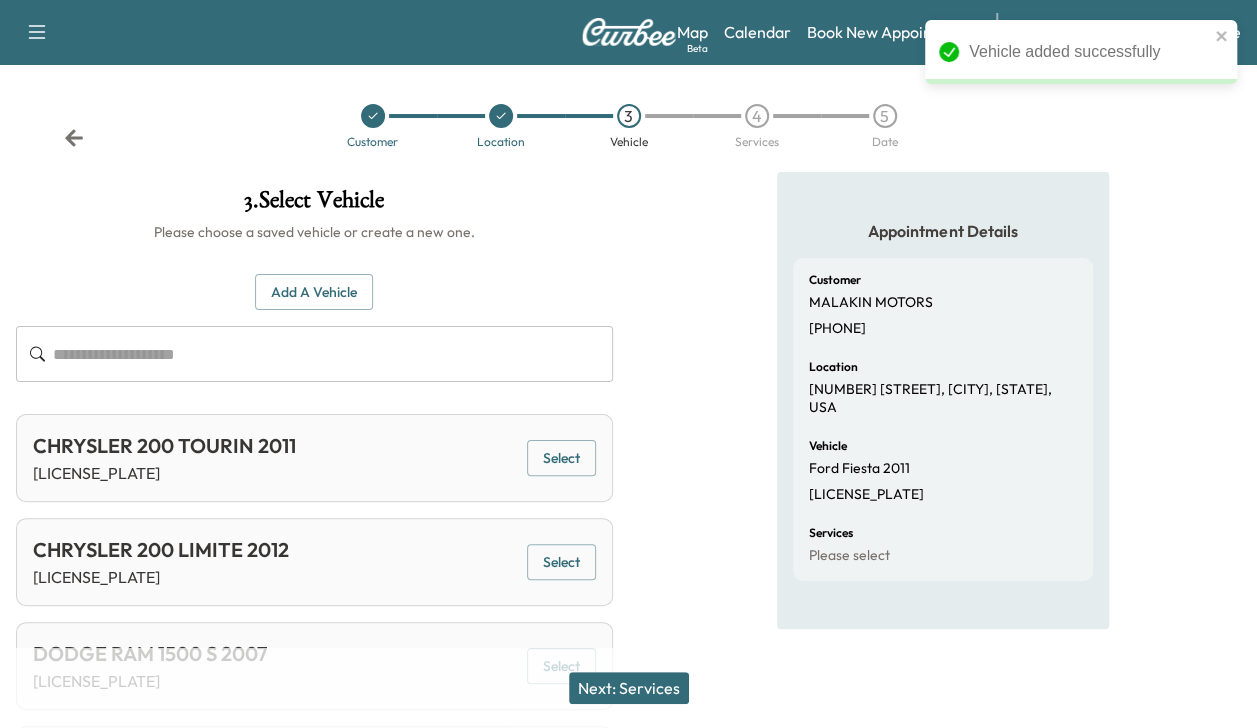click on "Next: Services" at bounding box center (629, 688) 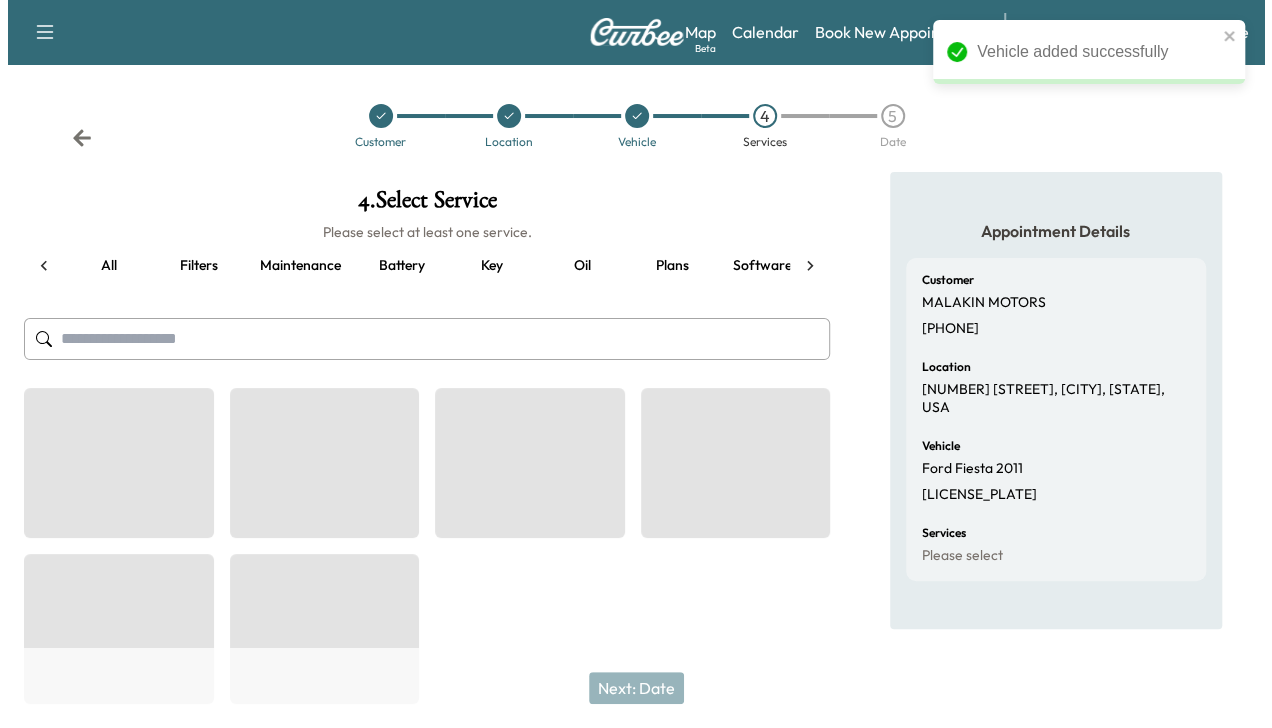 scroll, scrollTop: 0, scrollLeft: 264, axis: horizontal 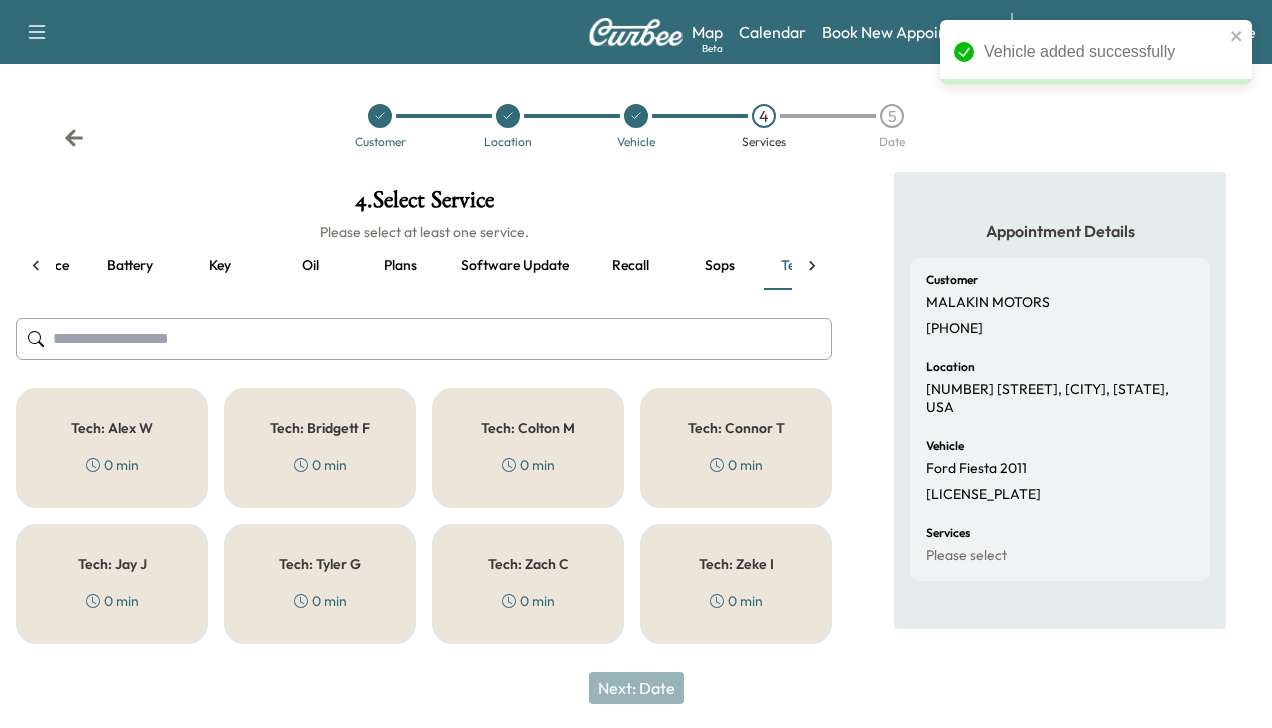 click on "Tech: [FIRST] [LAST] [DURATION]" at bounding box center (528, 448) 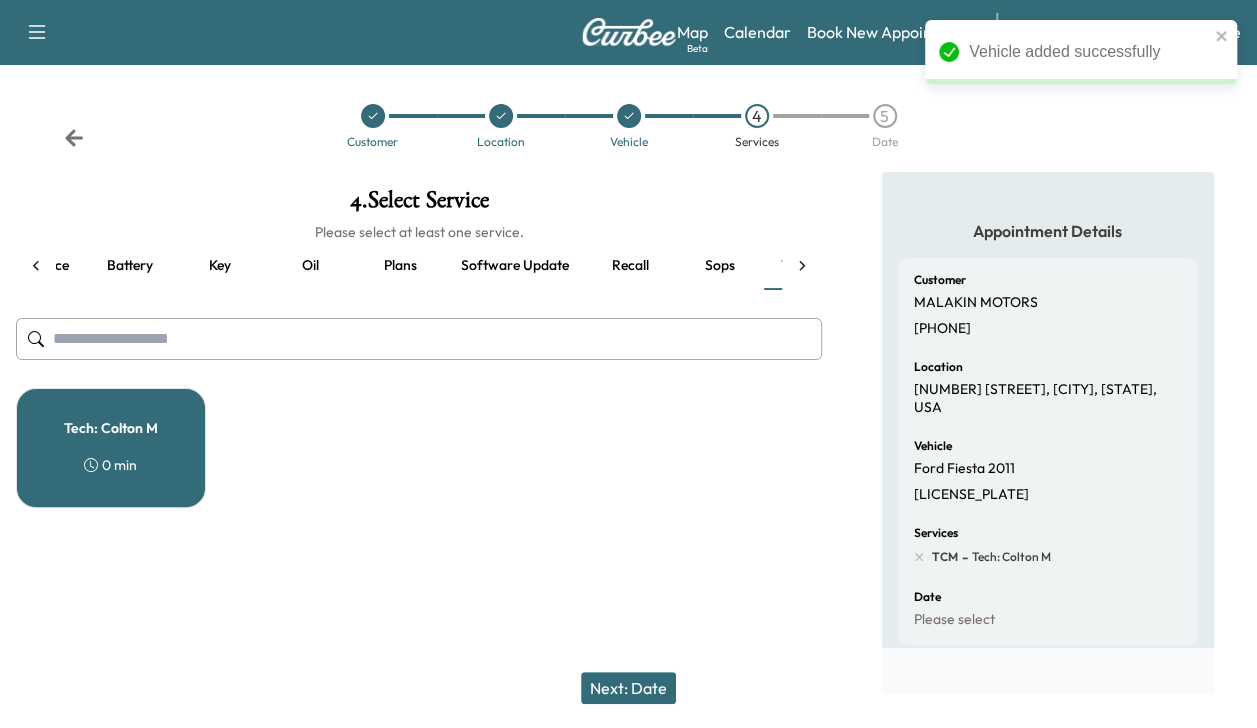 click on "Recall" at bounding box center (630, 266) 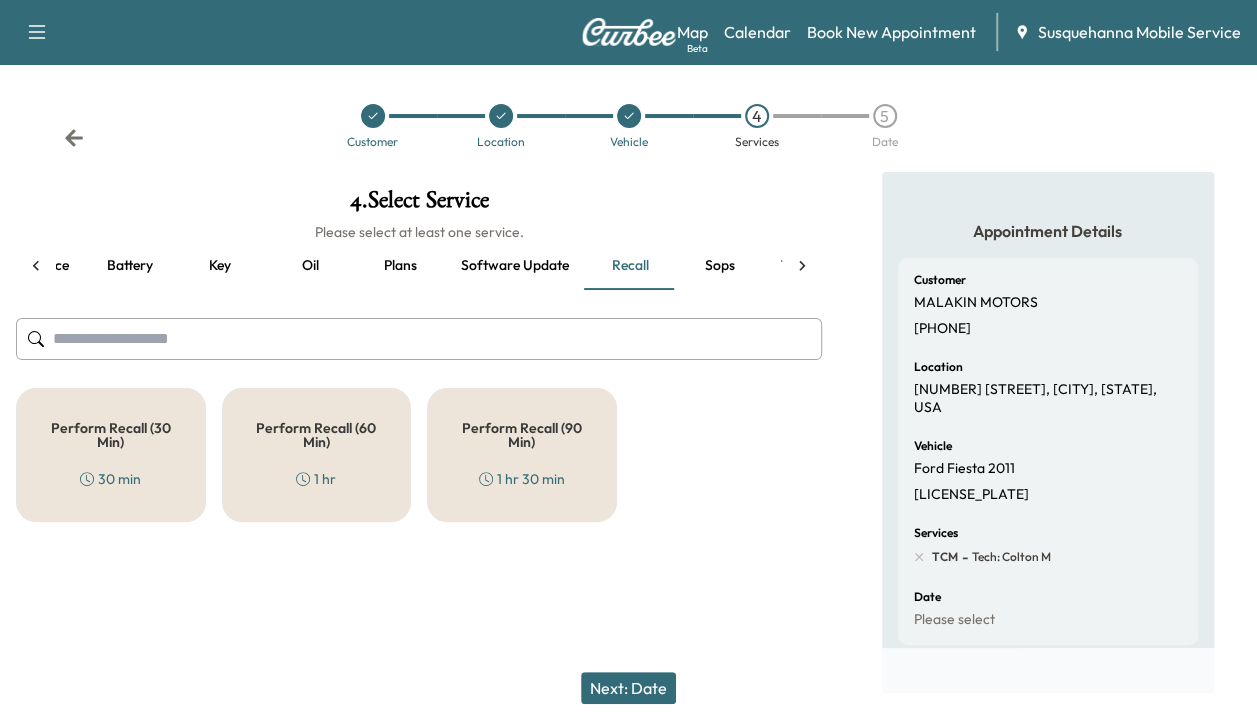 click on "Perform Recall (30 Min) 30 min" at bounding box center (111, 455) 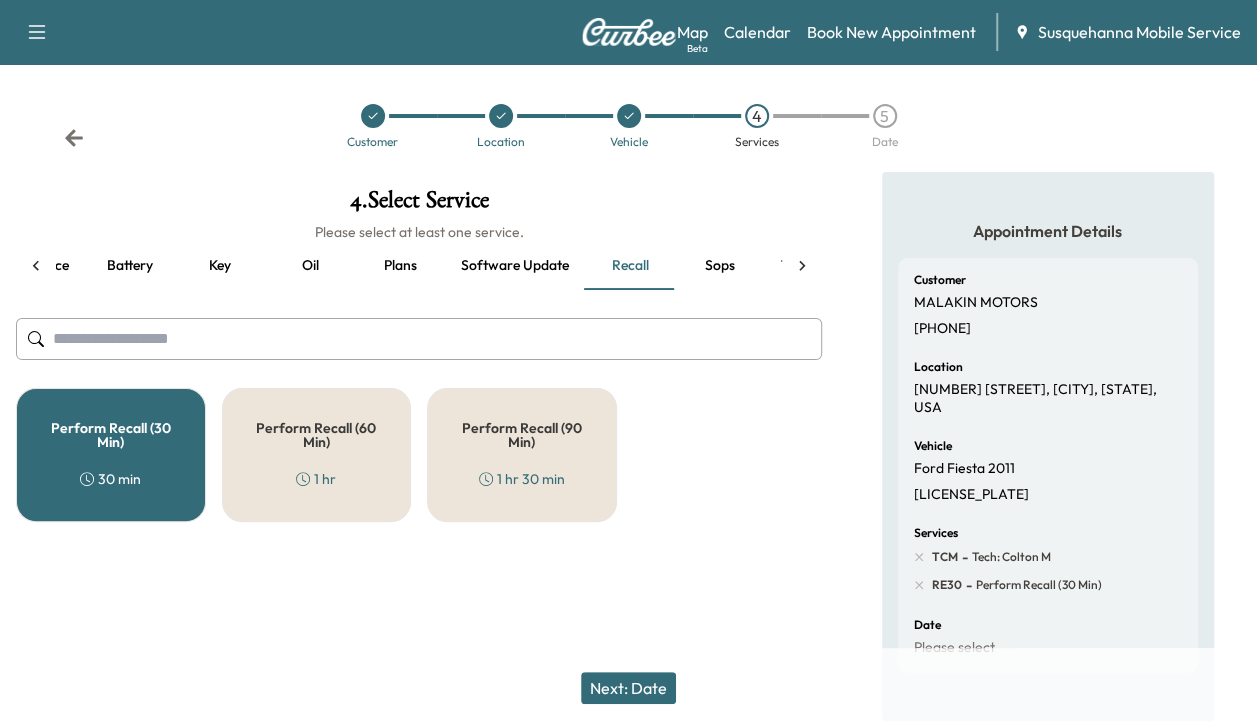 click on "Next: Date" at bounding box center (628, 688) 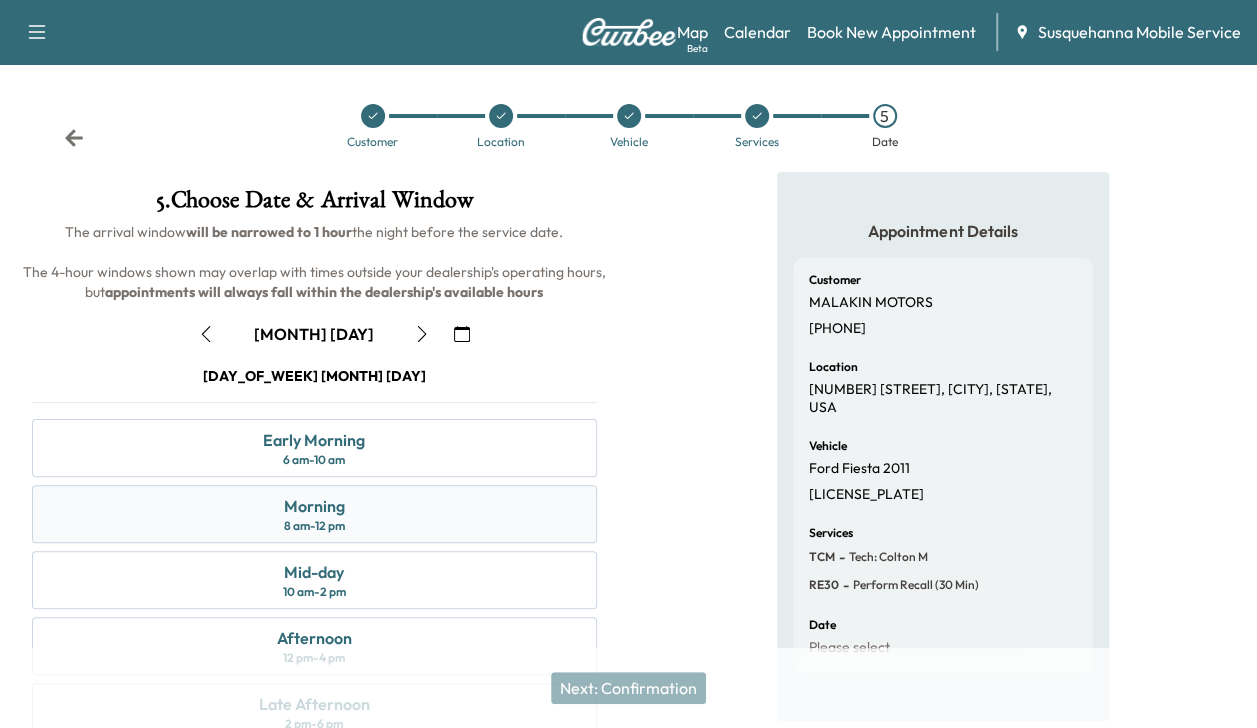 click on "Morning 8 am  -  12 pm" at bounding box center [314, 514] 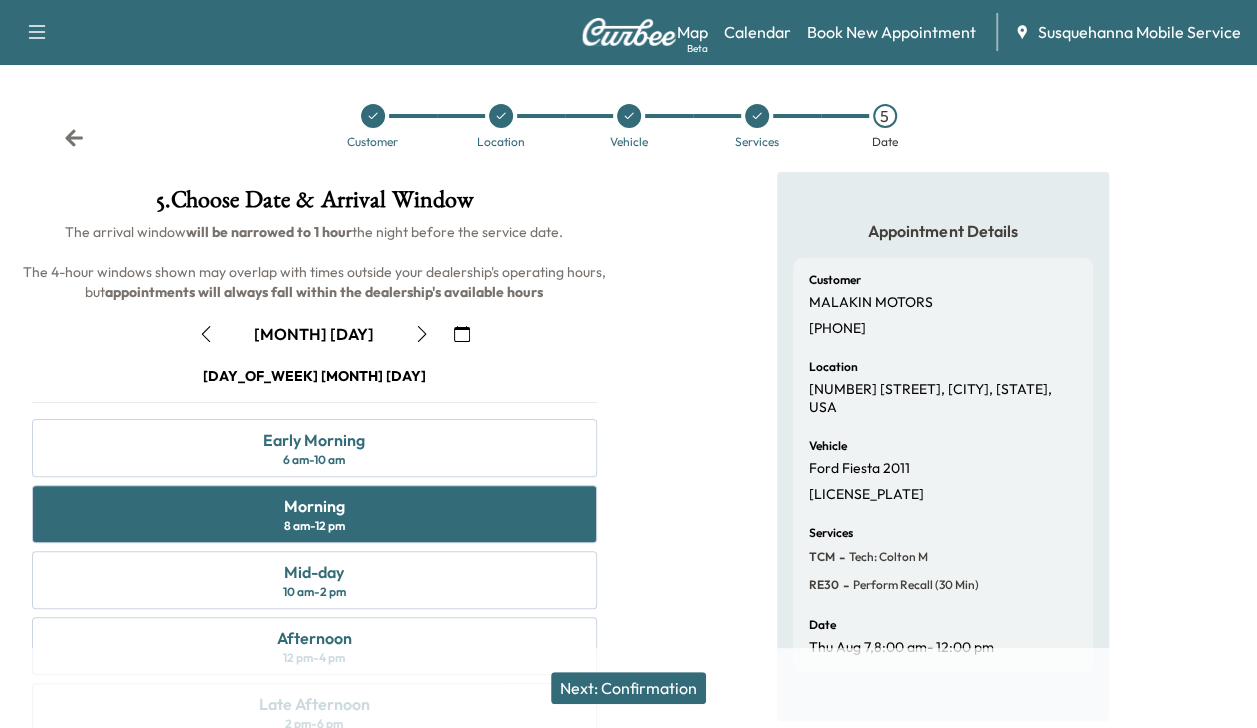 click on "Next: Confirmation" at bounding box center (628, 688) 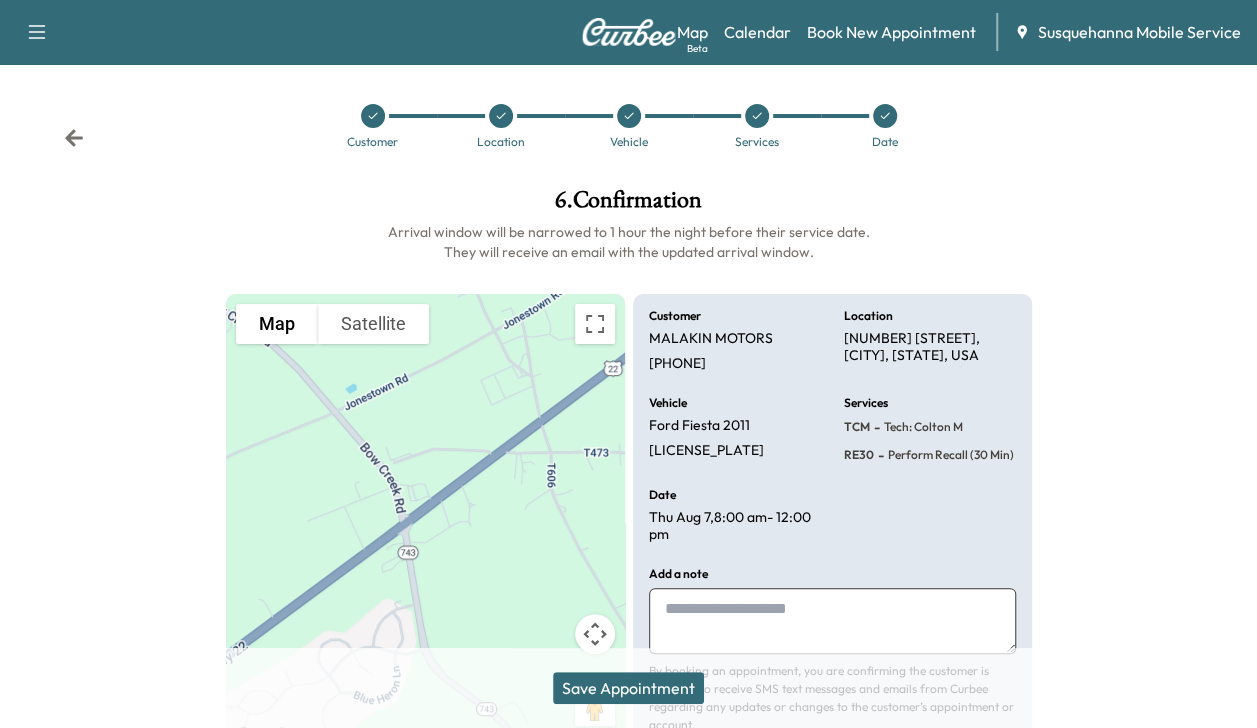 click on "Save Appointment" at bounding box center (628, 688) 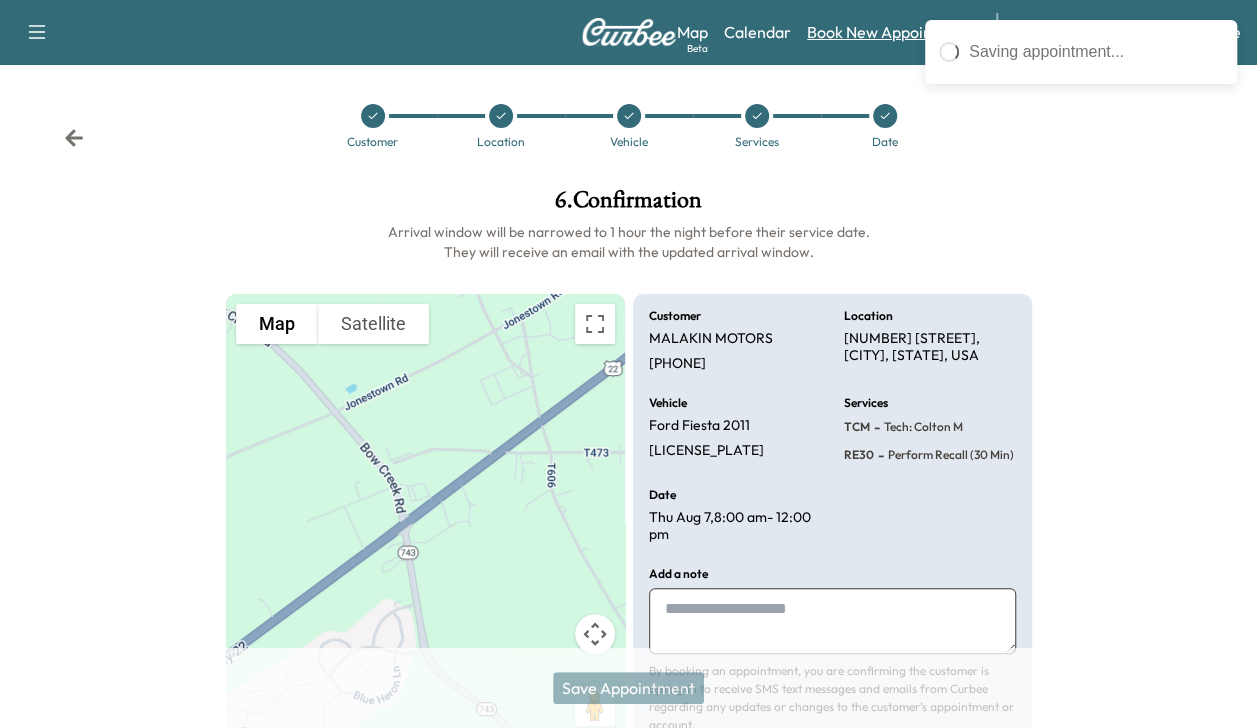 click on "Book New Appointment" at bounding box center (891, 32) 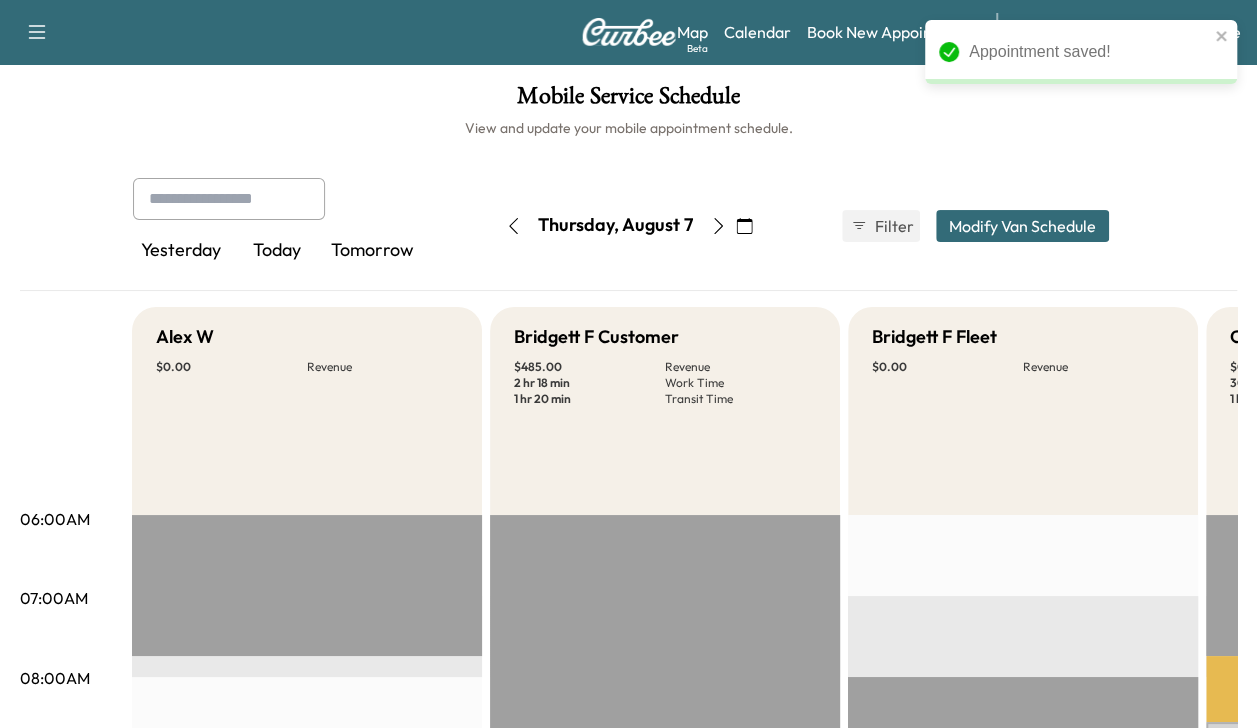 click on "Book New Appointment" at bounding box center [891, 32] 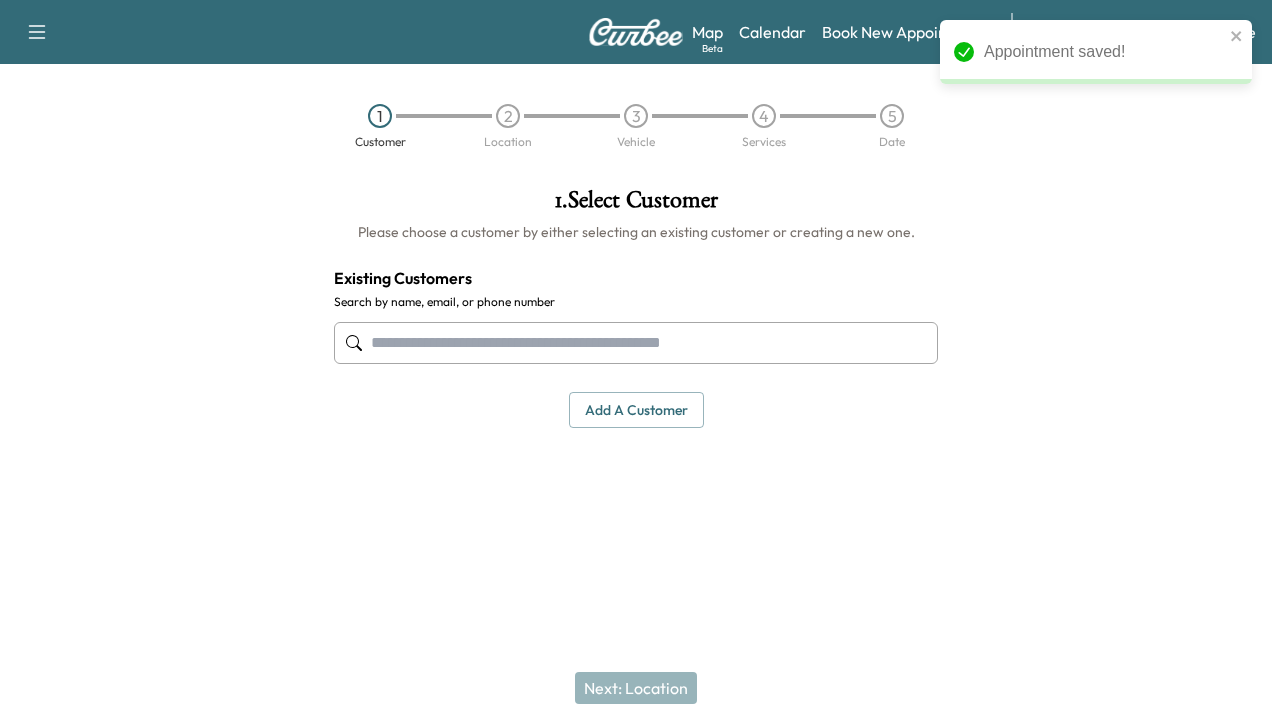 click at bounding box center (636, 343) 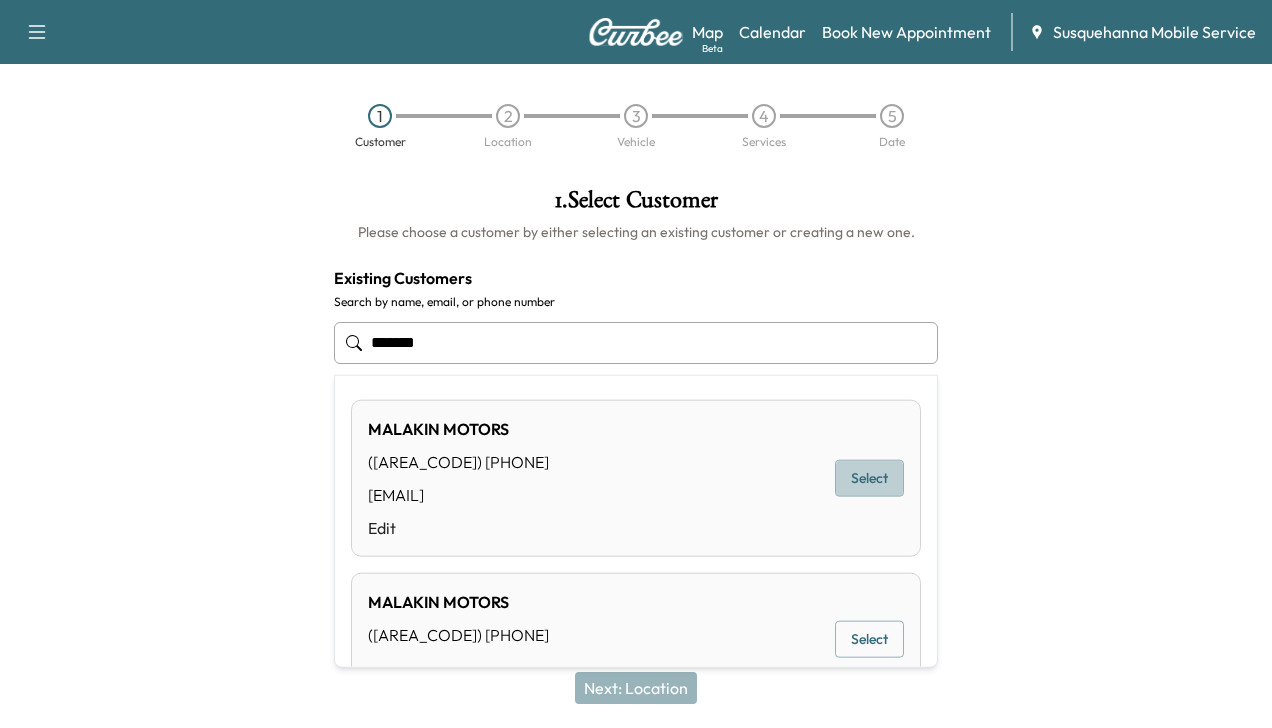 click on "Select" at bounding box center [869, 478] 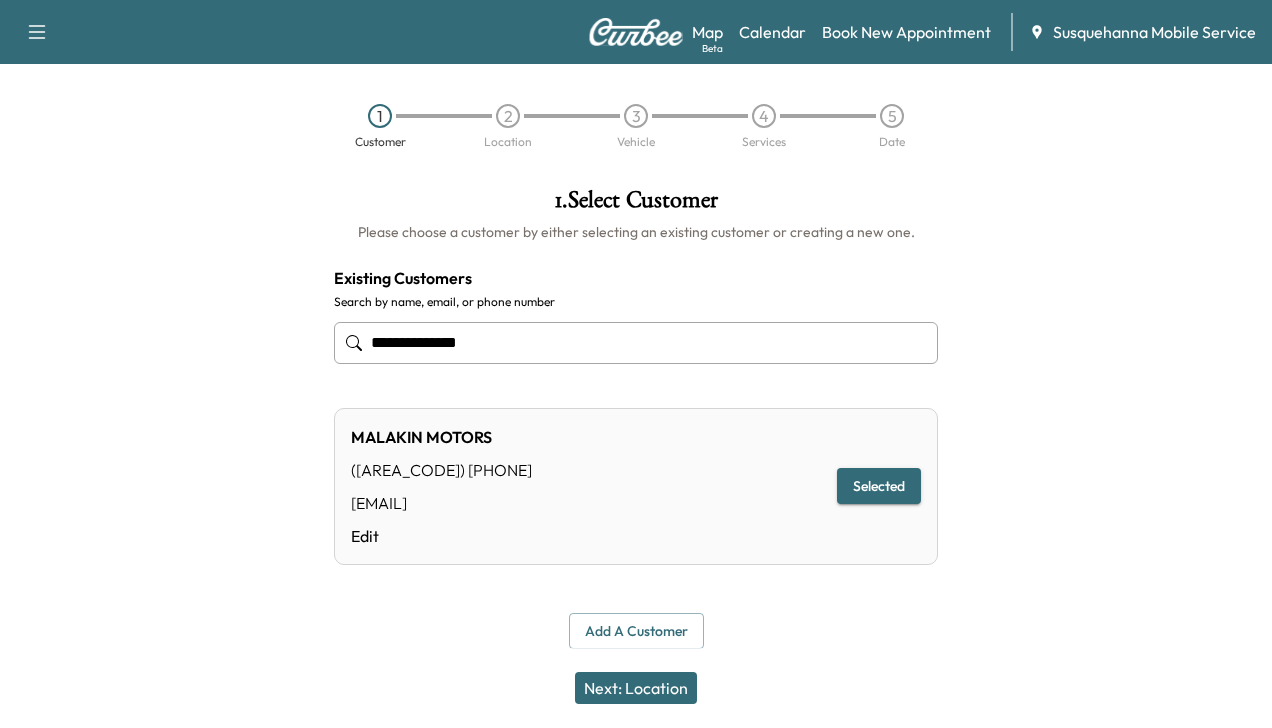 type on "**********" 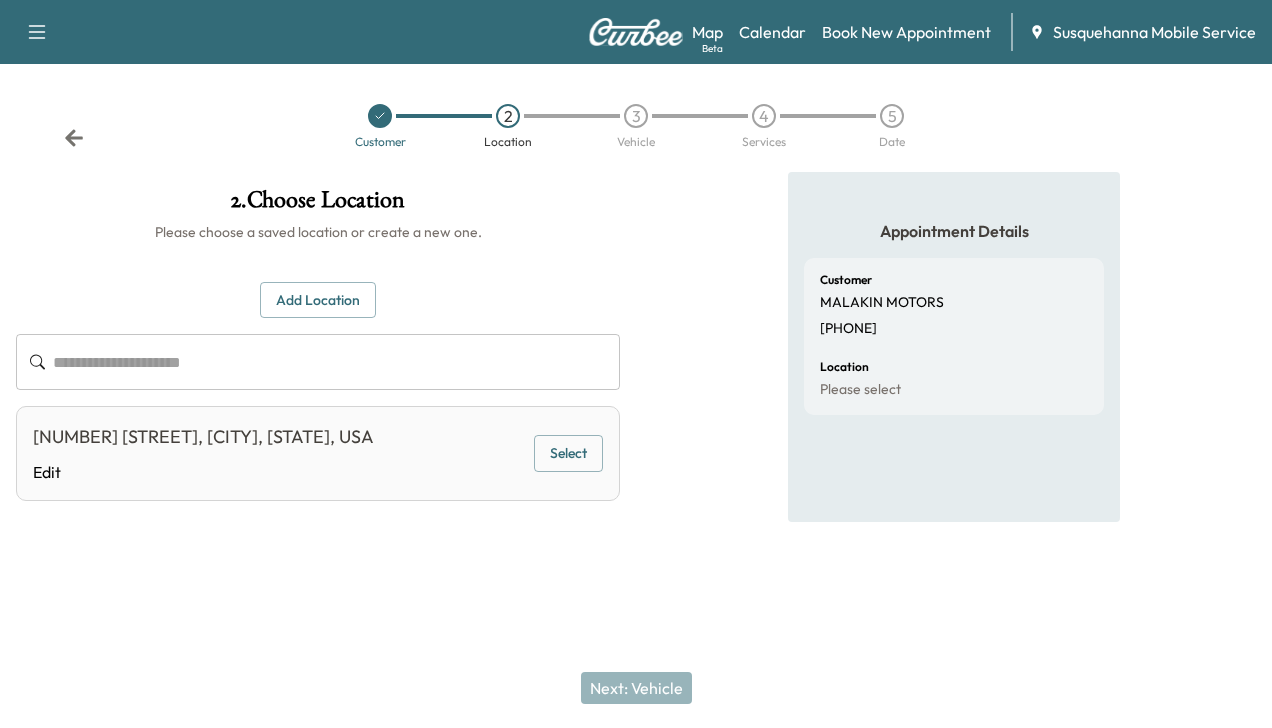 click on "Select" at bounding box center (568, 453) 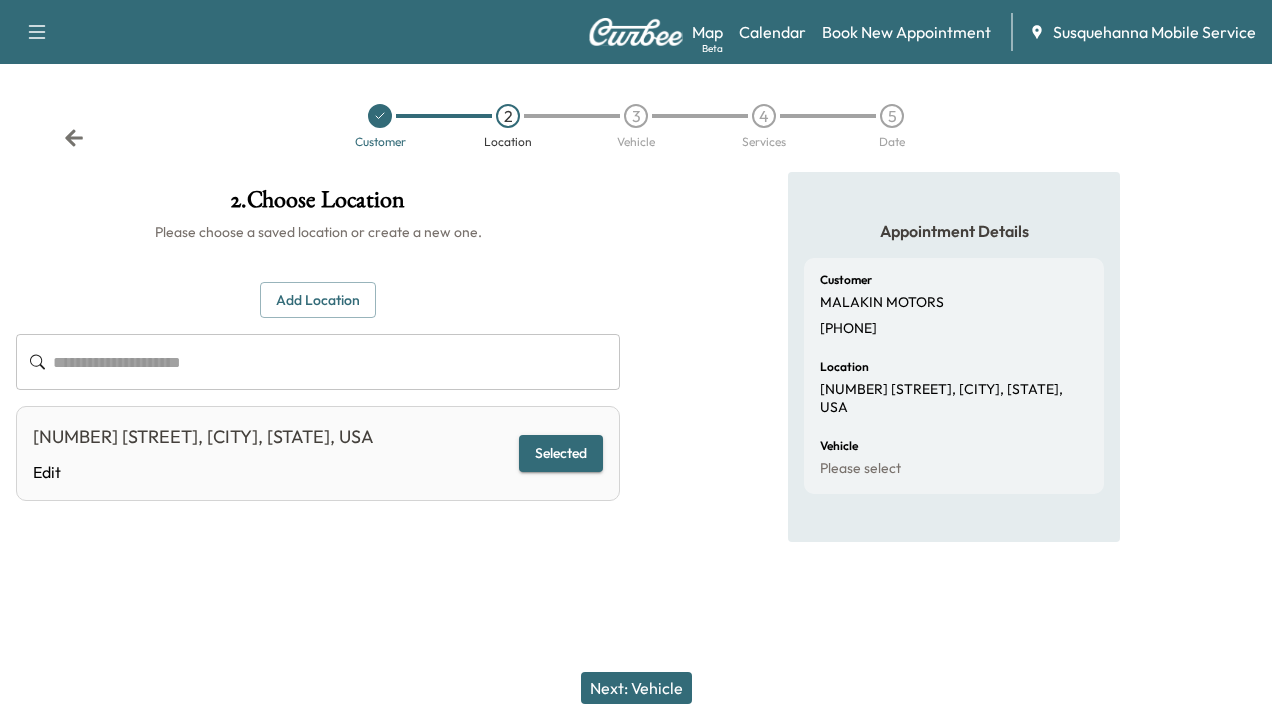 click on "Next: Vehicle" at bounding box center (636, 688) 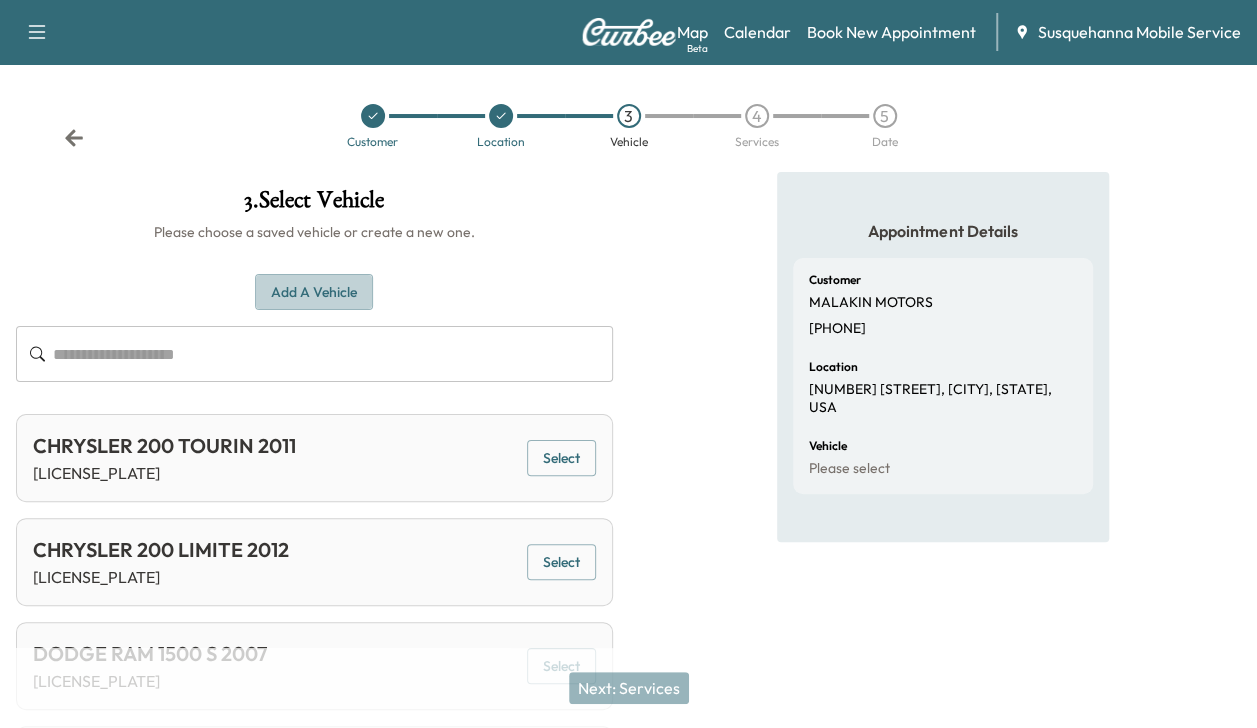 click on "Add a Vehicle" at bounding box center (314, 292) 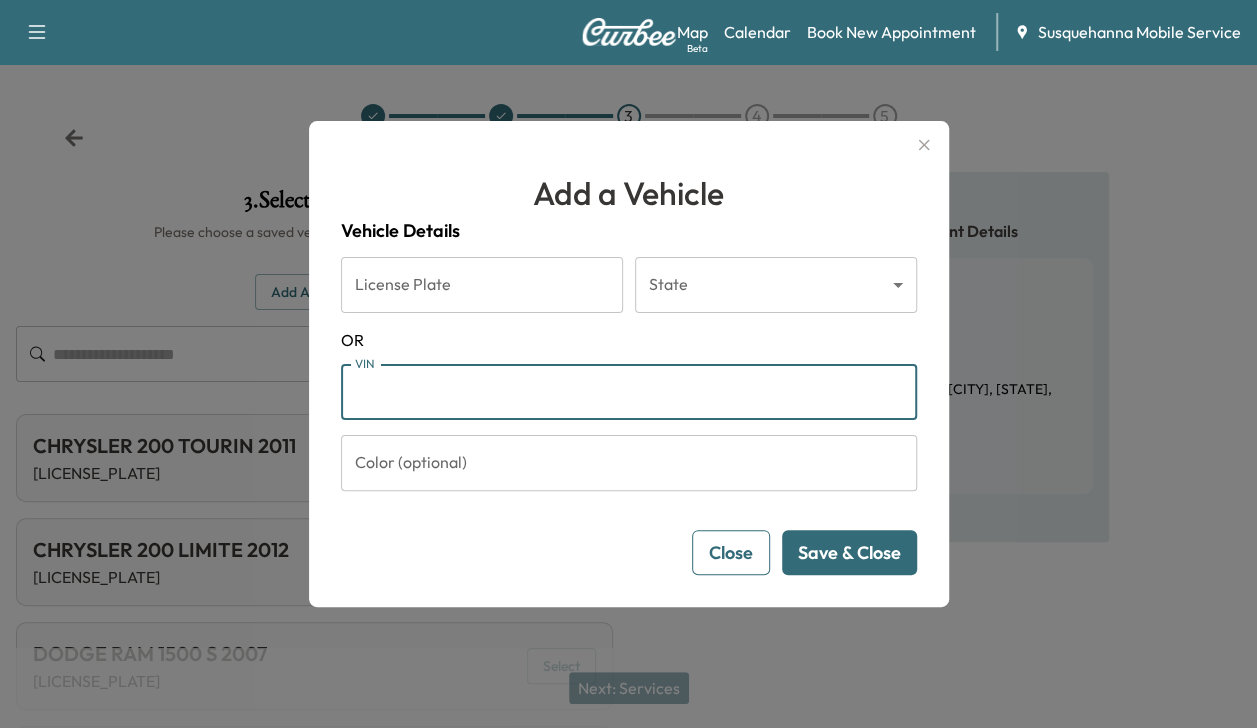 click on "VIN" at bounding box center [629, 392] 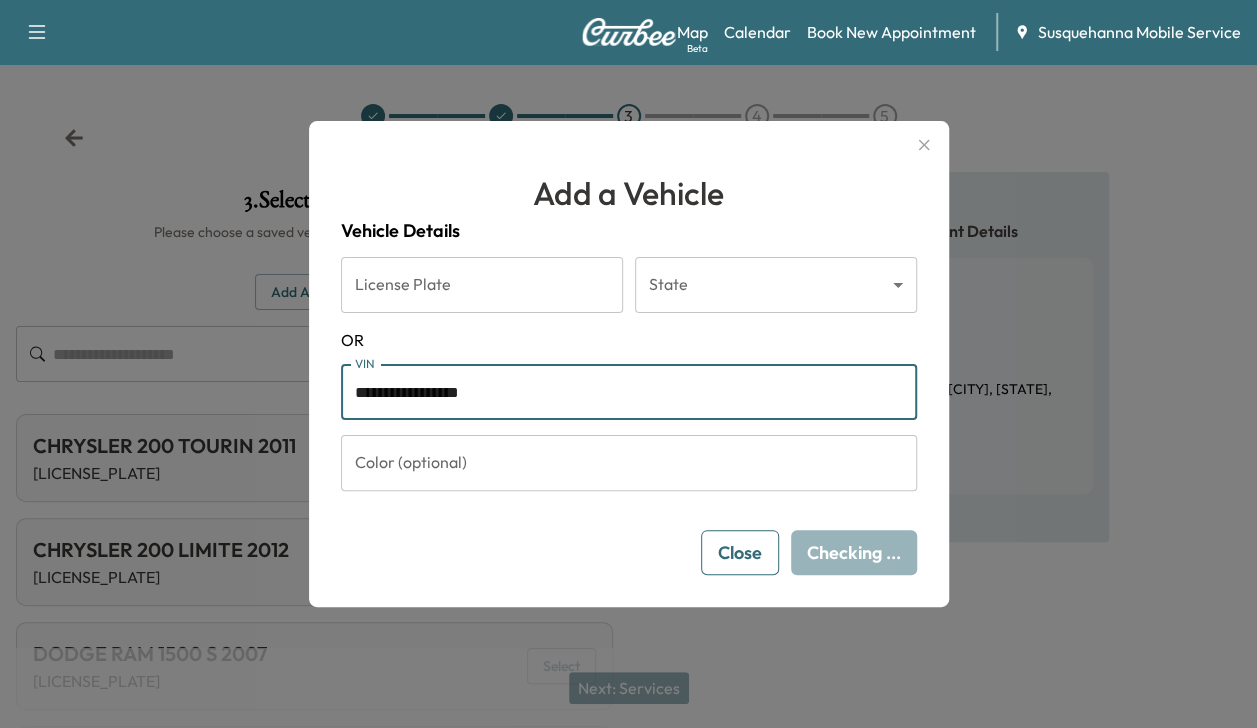 type on "**********" 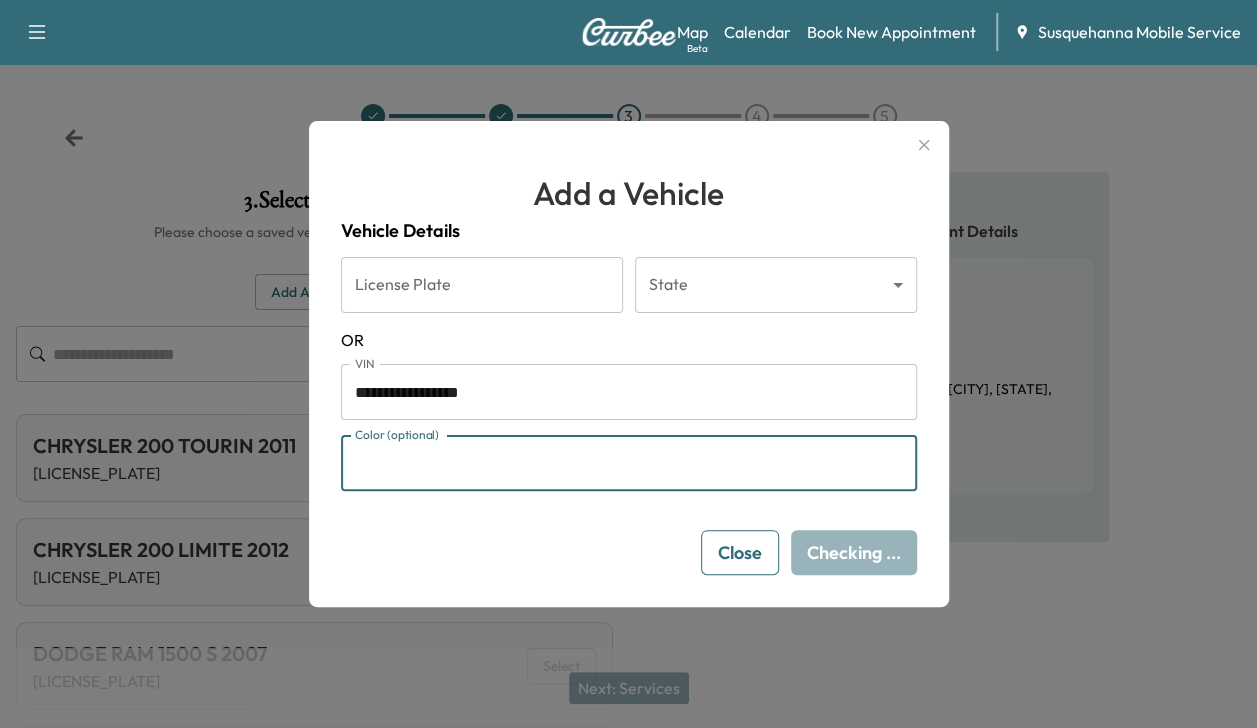 click on "Color (optional)" at bounding box center (629, 463) 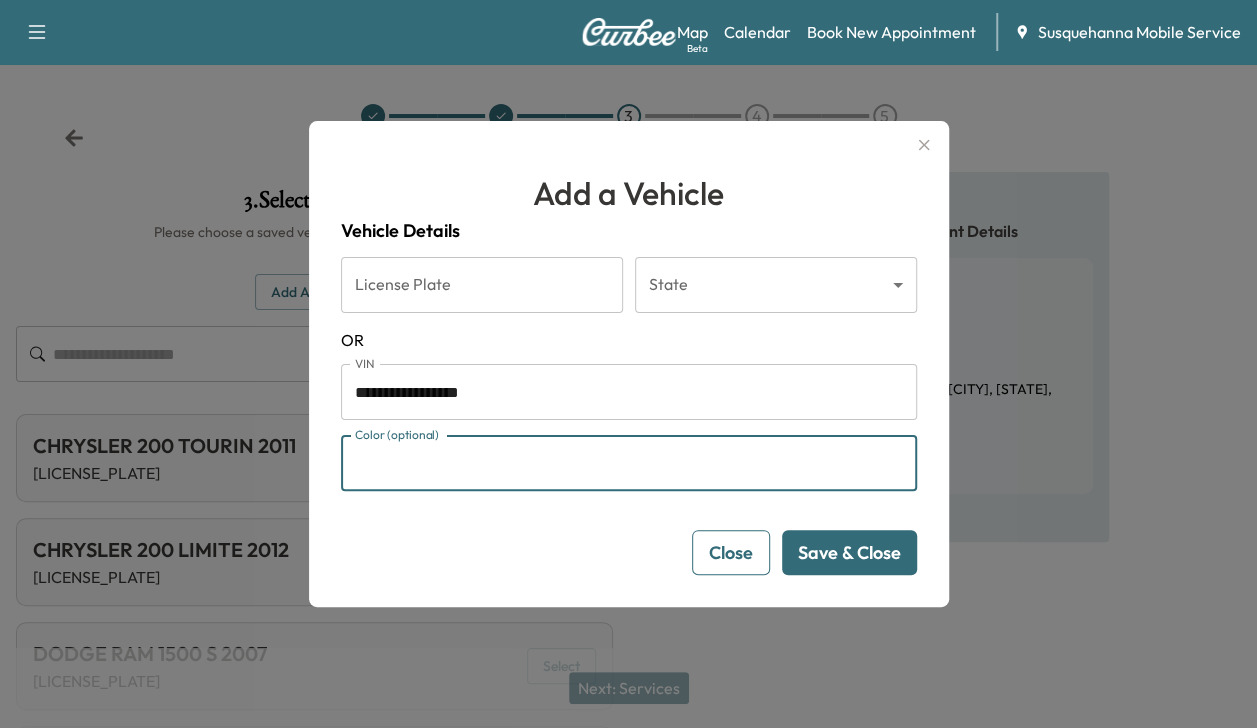 type on "*****" 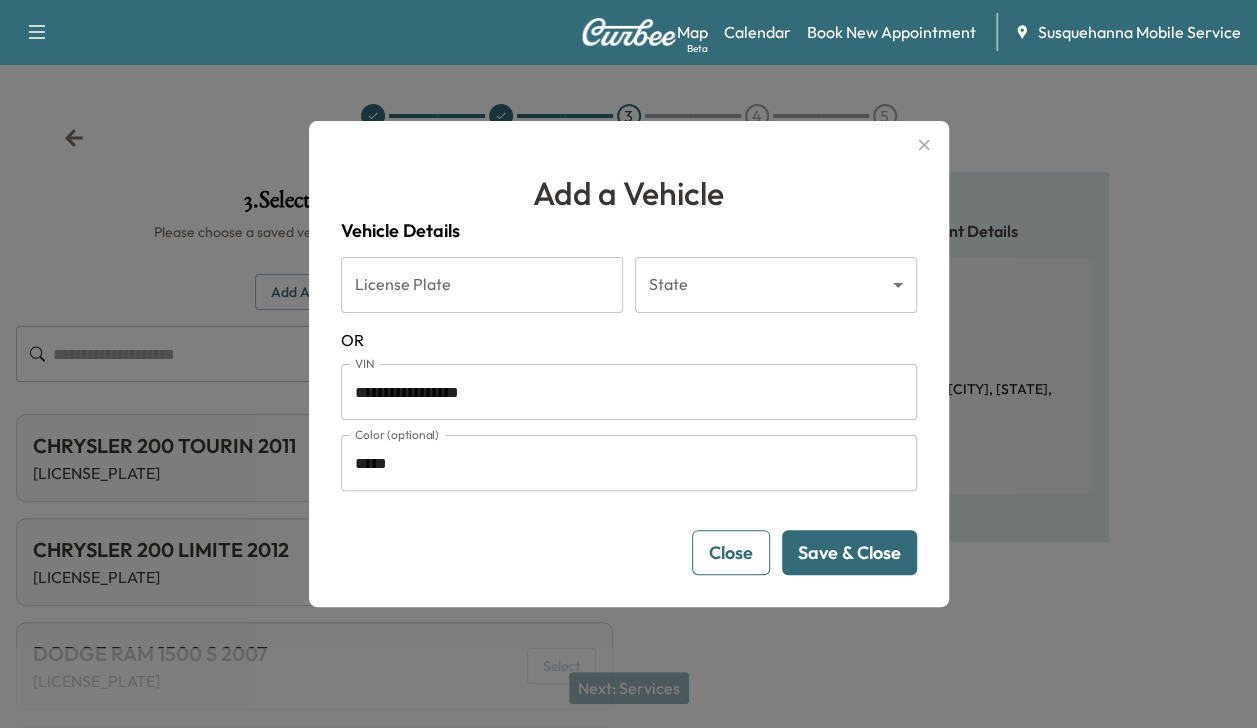 click on "Save & Close" at bounding box center [849, 552] 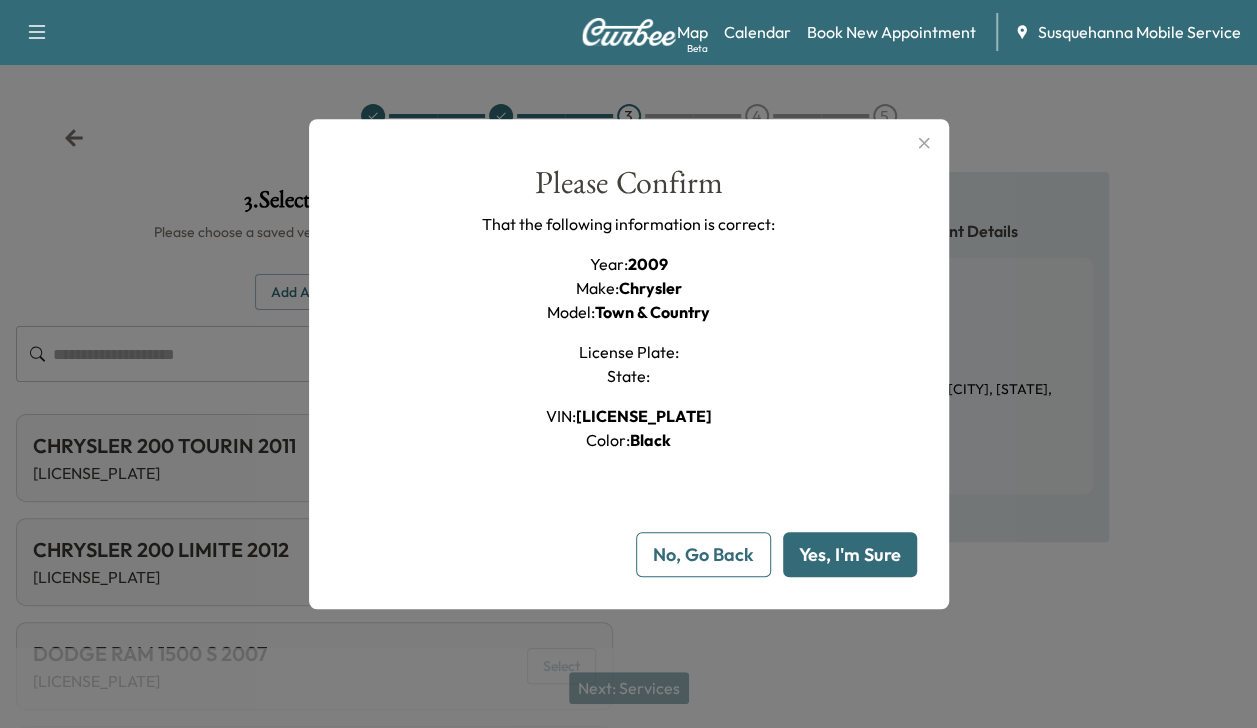 click on "Yes, I'm Sure" at bounding box center [850, 554] 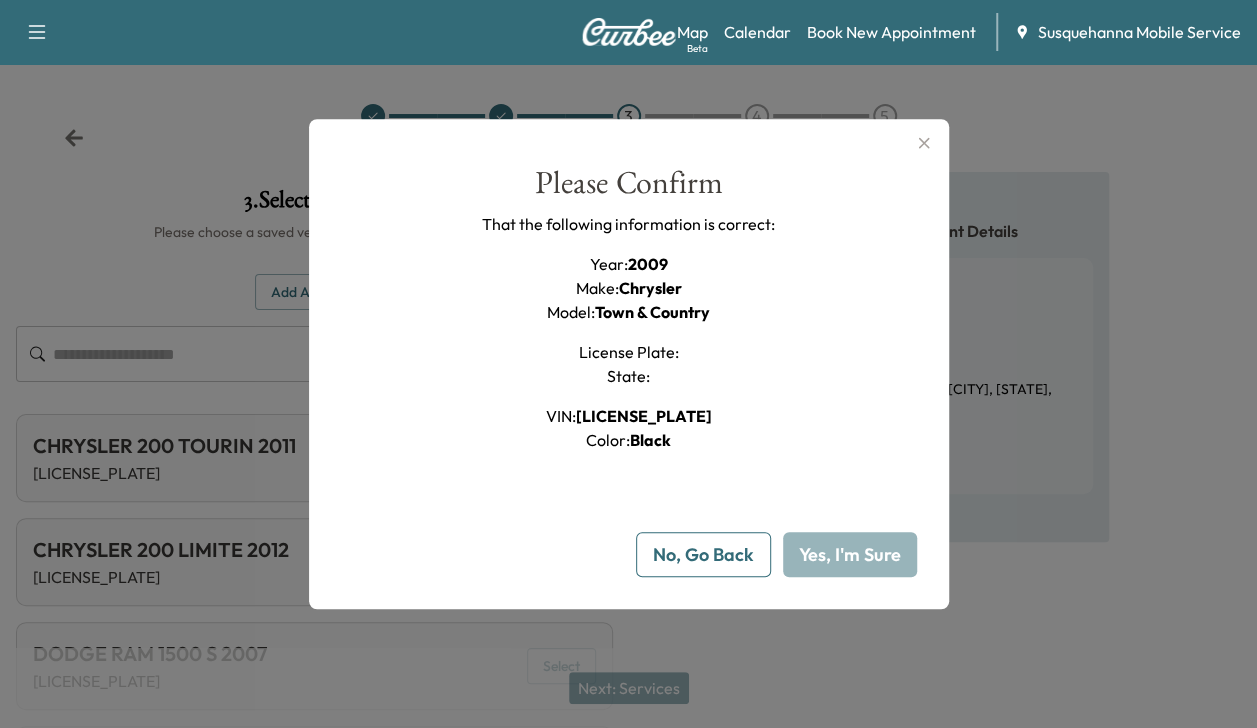 type 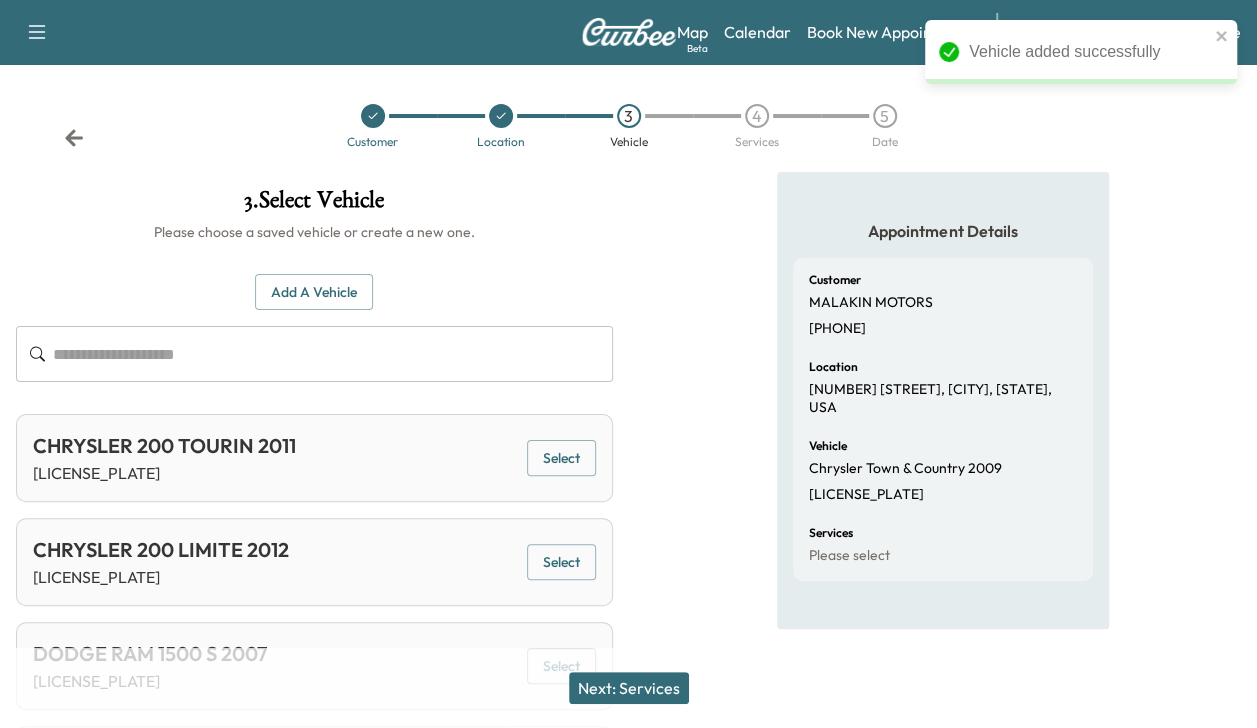 click on "Next: Services" at bounding box center [629, 688] 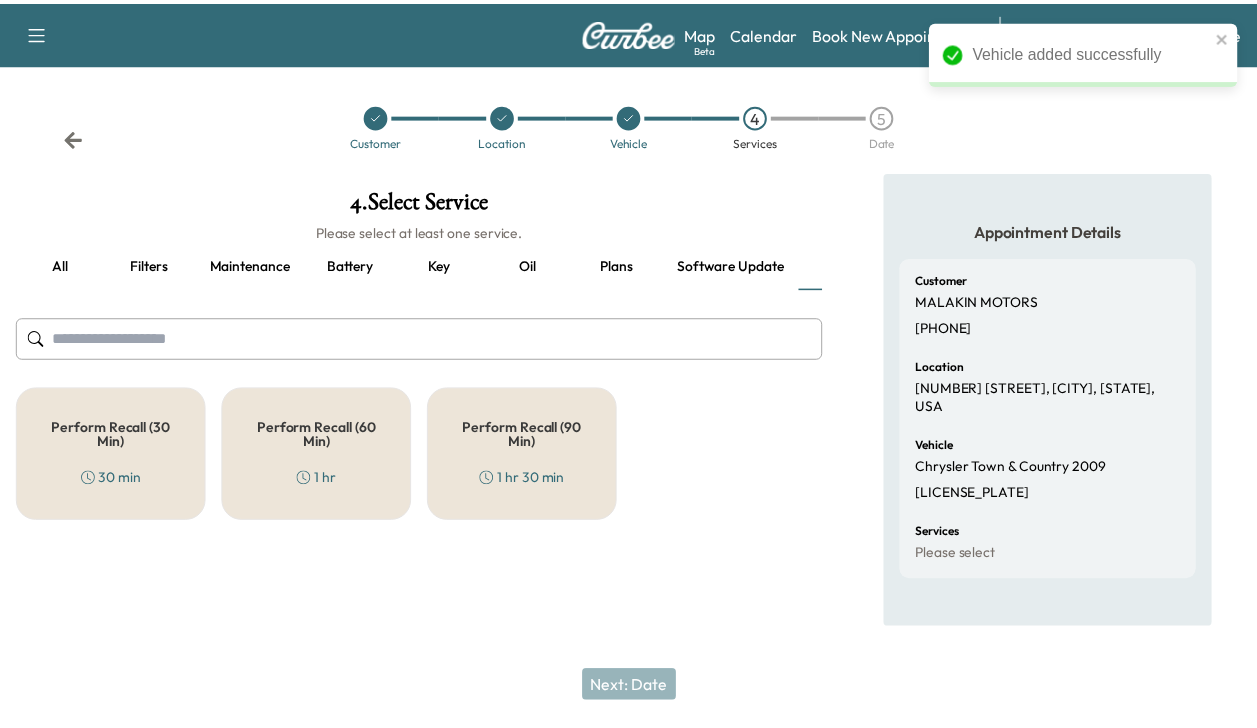 scroll, scrollTop: 0, scrollLeft: 66, axis: horizontal 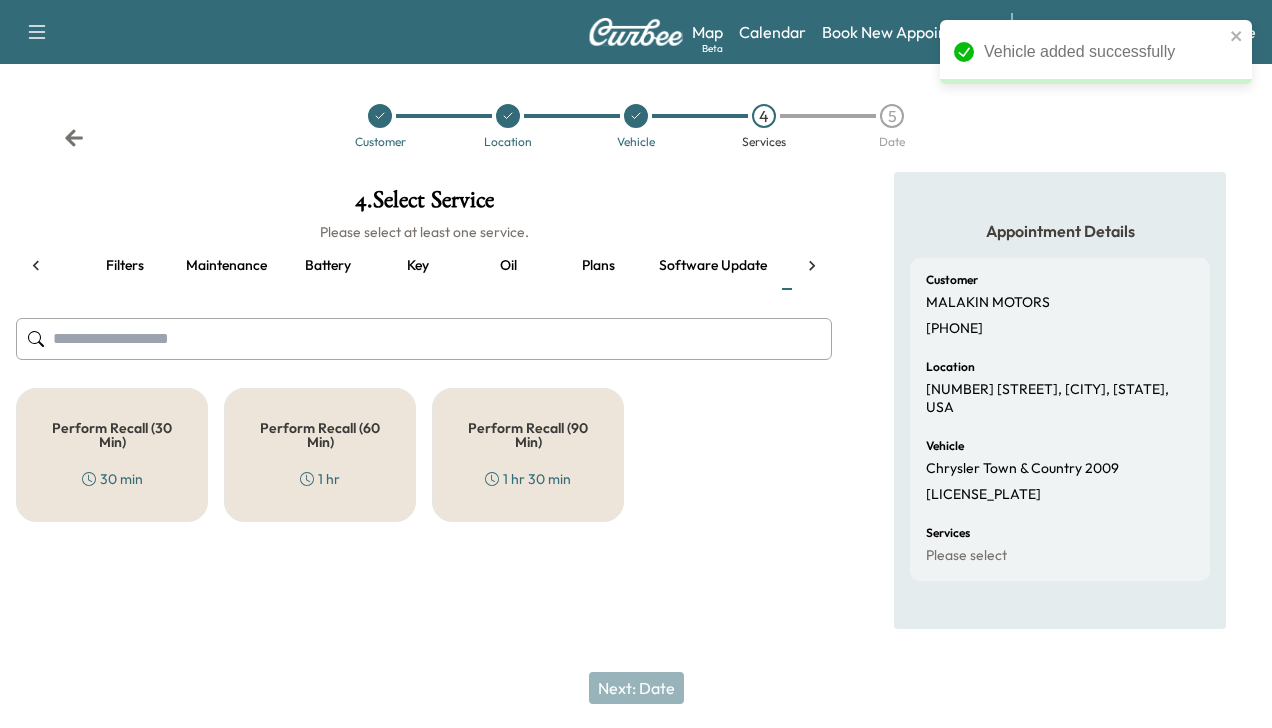 click on "Perform Recall (30 Min) 30 min" at bounding box center (112, 455) 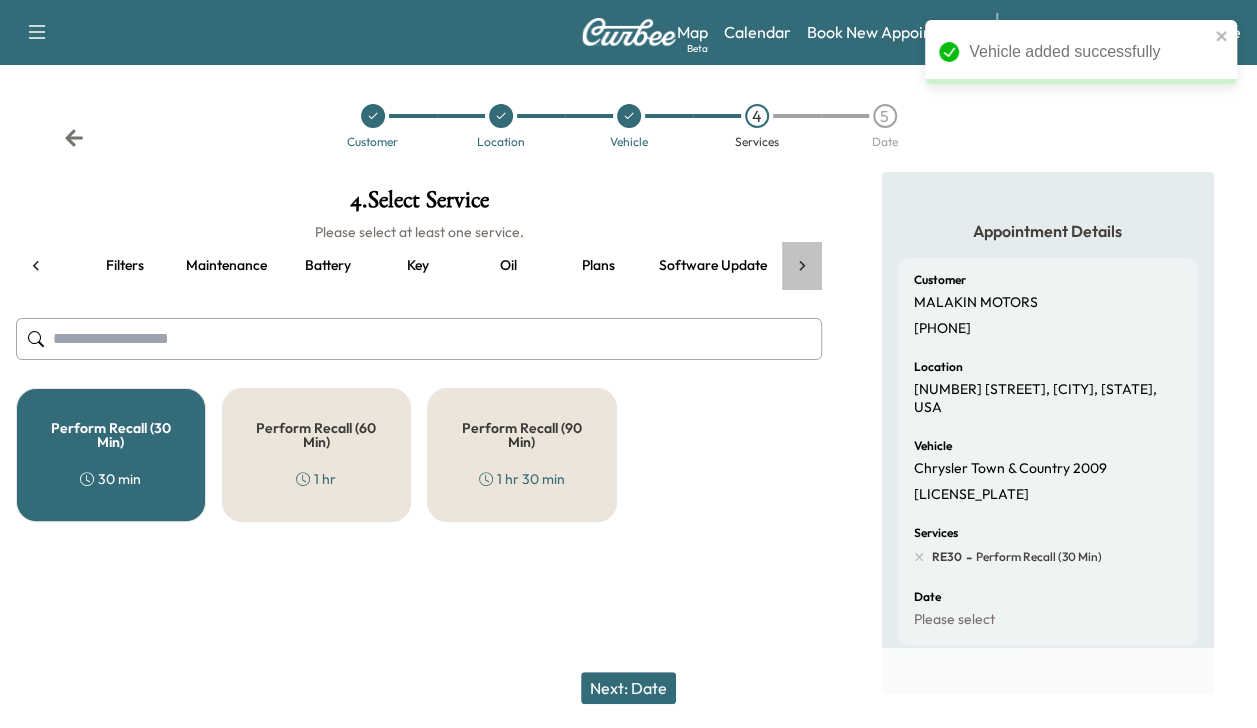 click 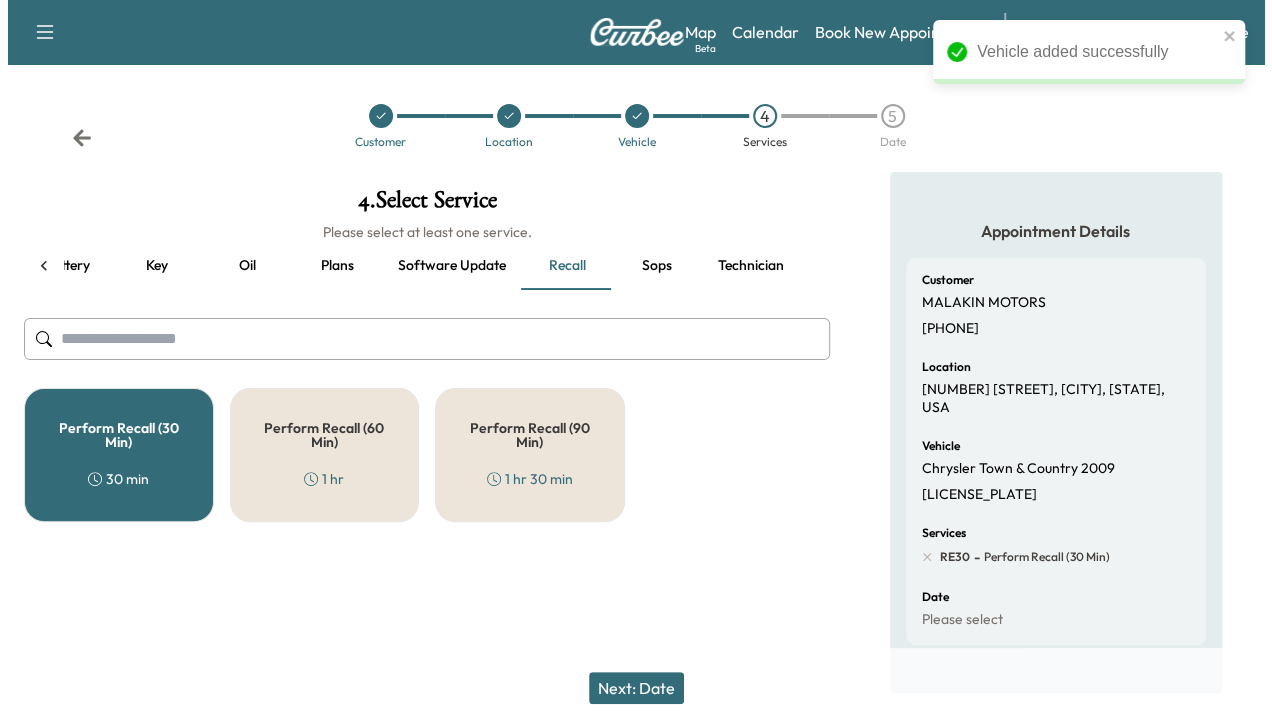 scroll, scrollTop: 0, scrollLeft: 344, axis: horizontal 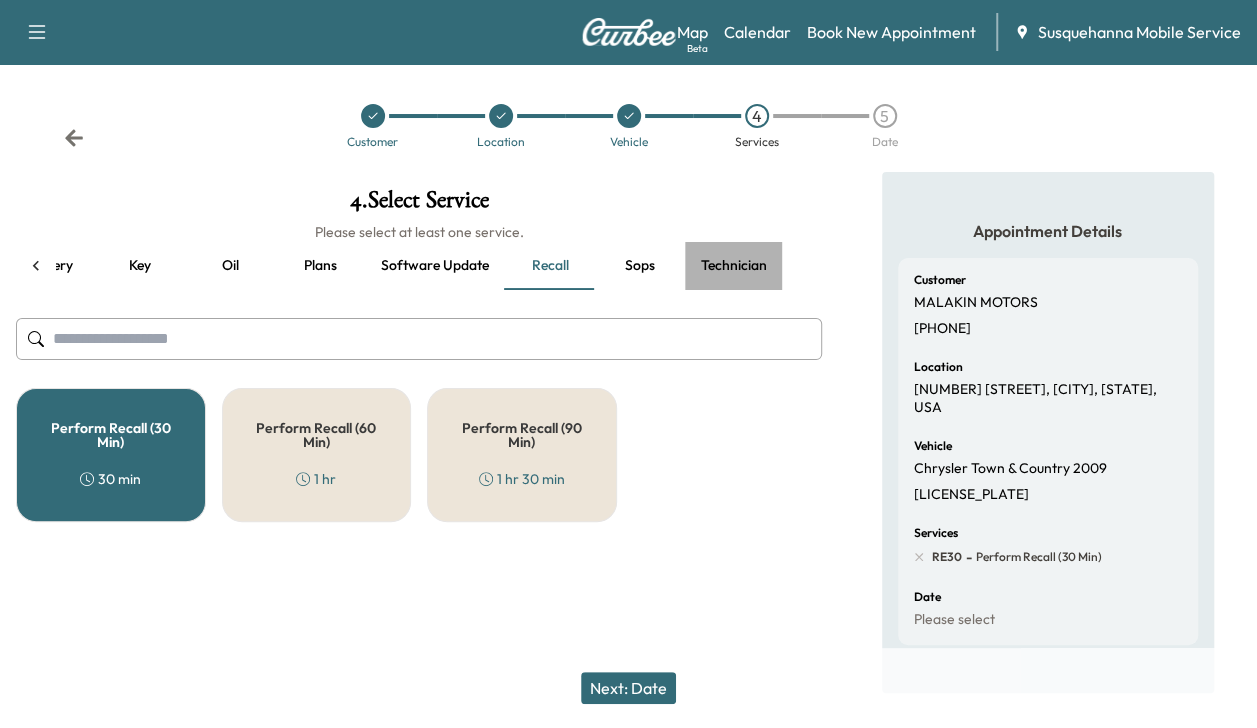click on "Technician" at bounding box center (734, 266) 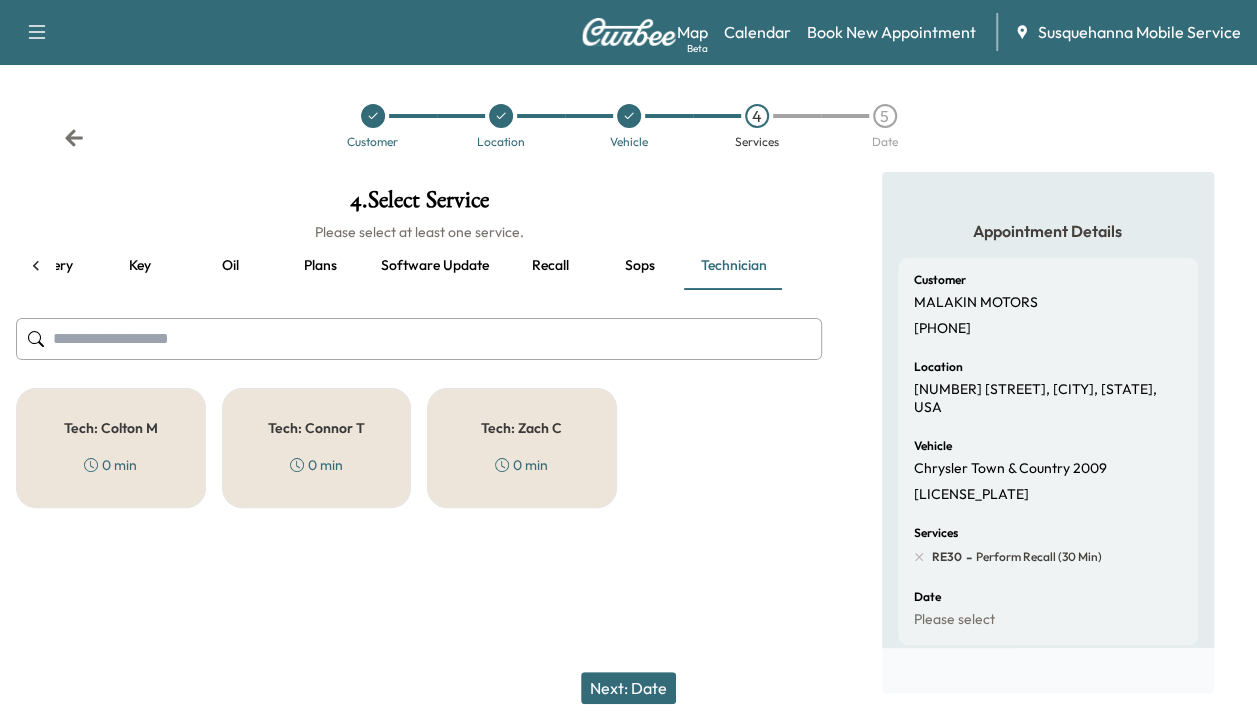 click on "Tech: [FIRST] [LAST] [DURATION]" at bounding box center [111, 448] 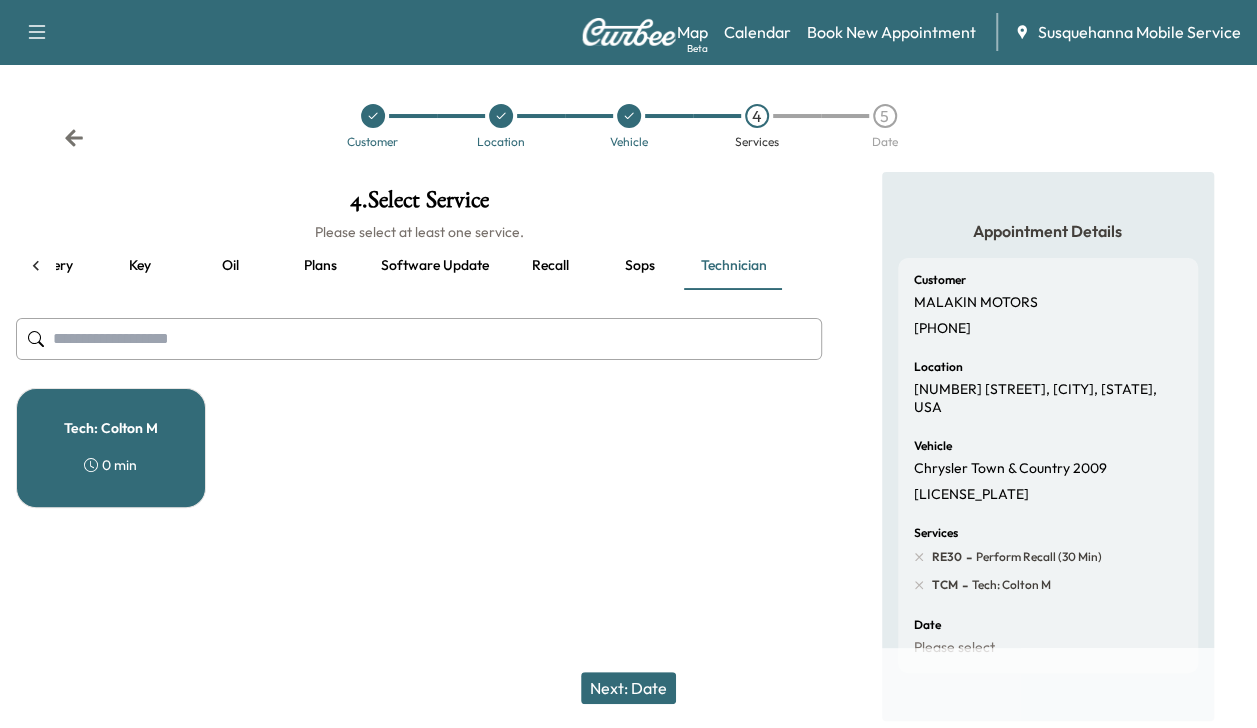 click on "Next: Date" at bounding box center (628, 688) 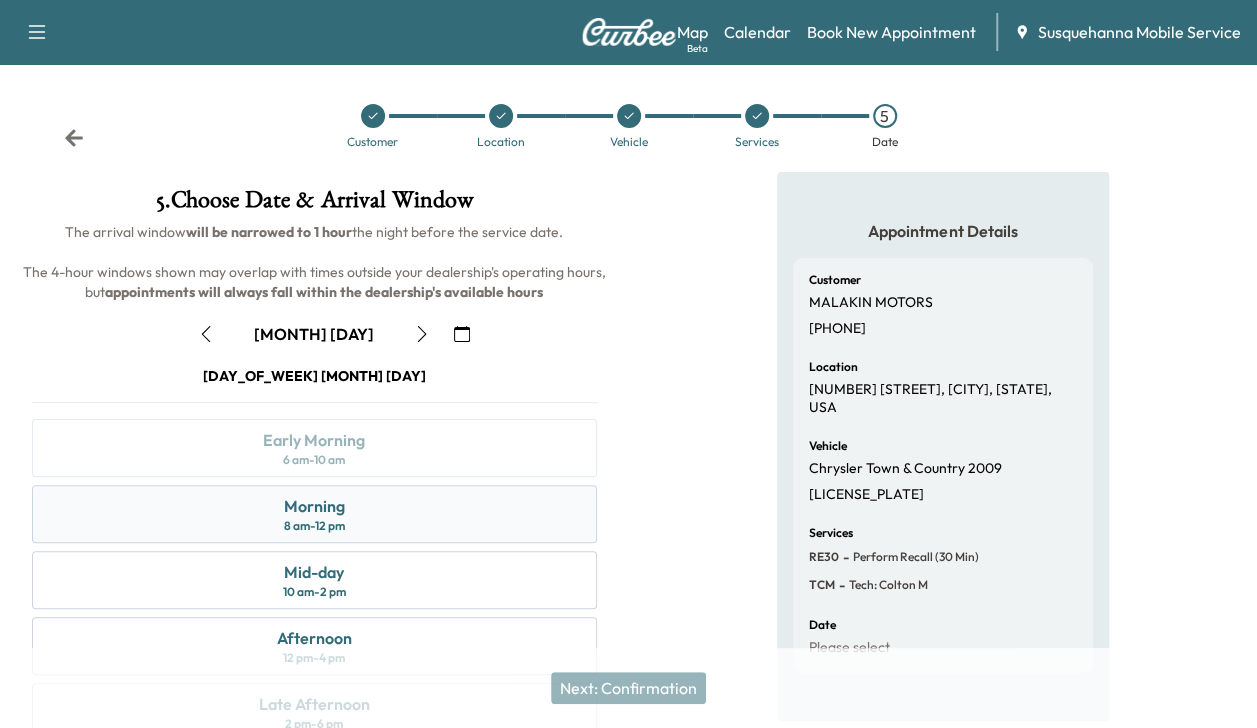 click on "Morning 8 am  -  12 pm" at bounding box center [314, 514] 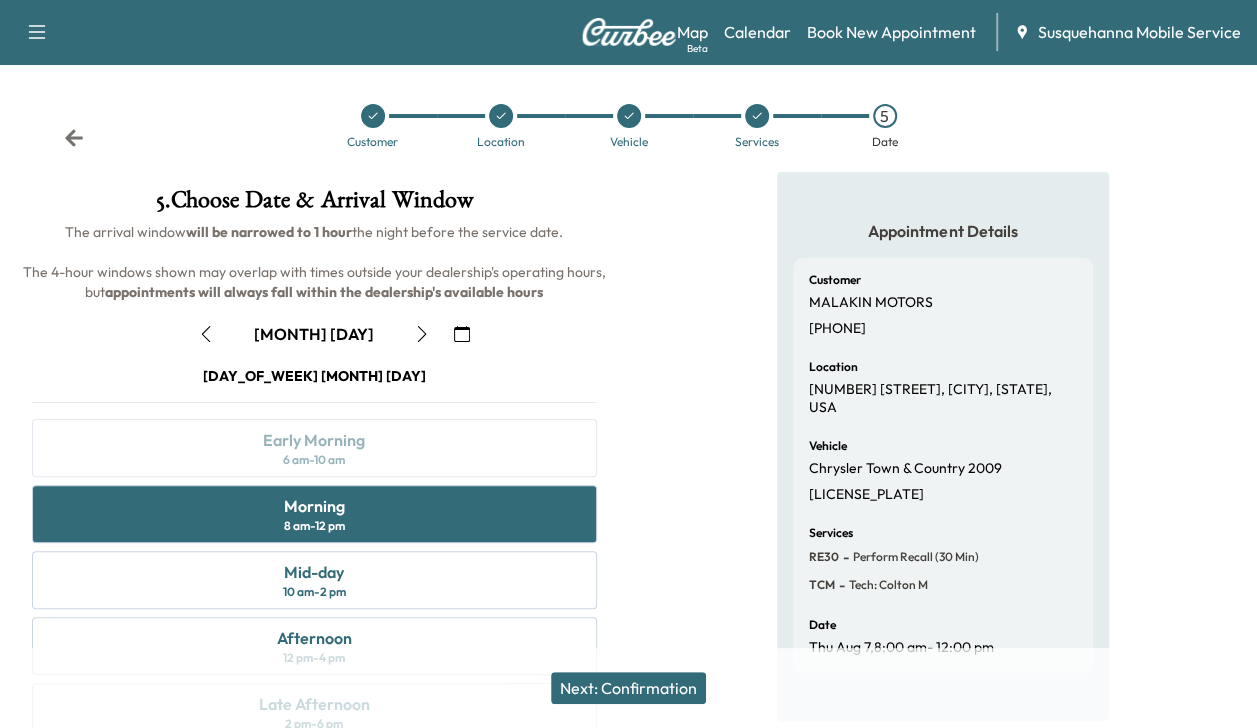 click on "Next: Confirmation" at bounding box center [628, 688] 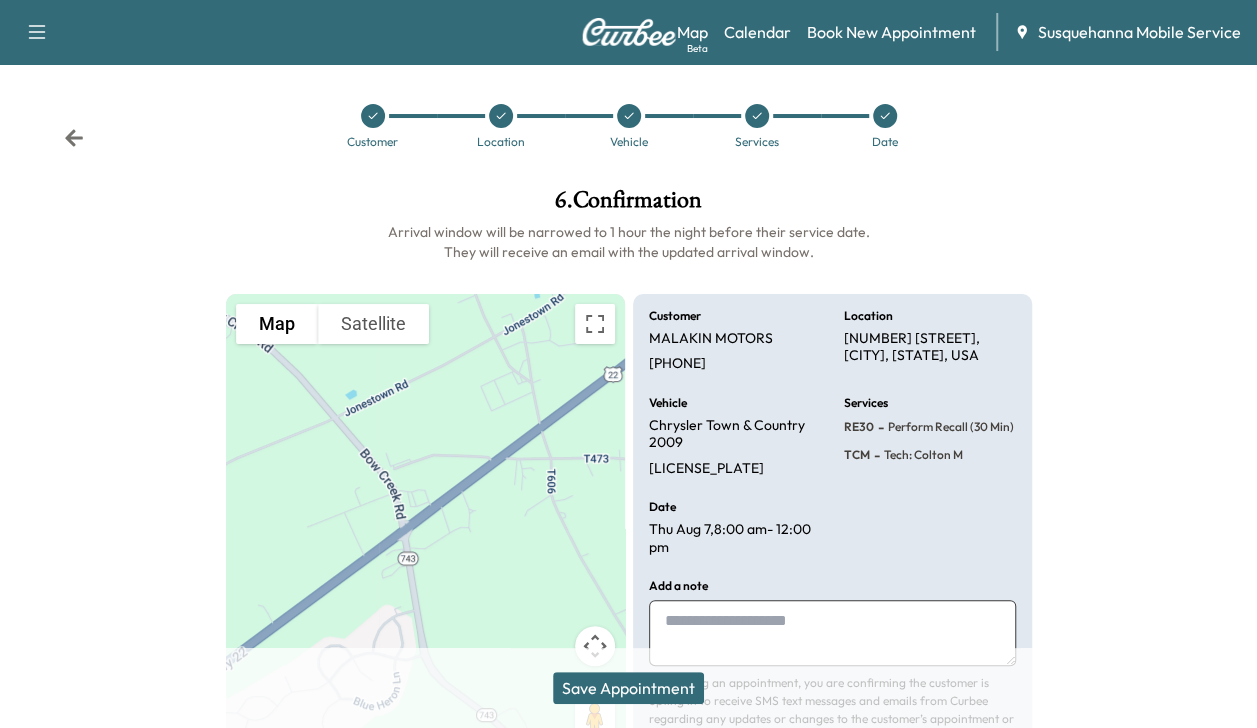 click on "Save Appointment" at bounding box center (628, 688) 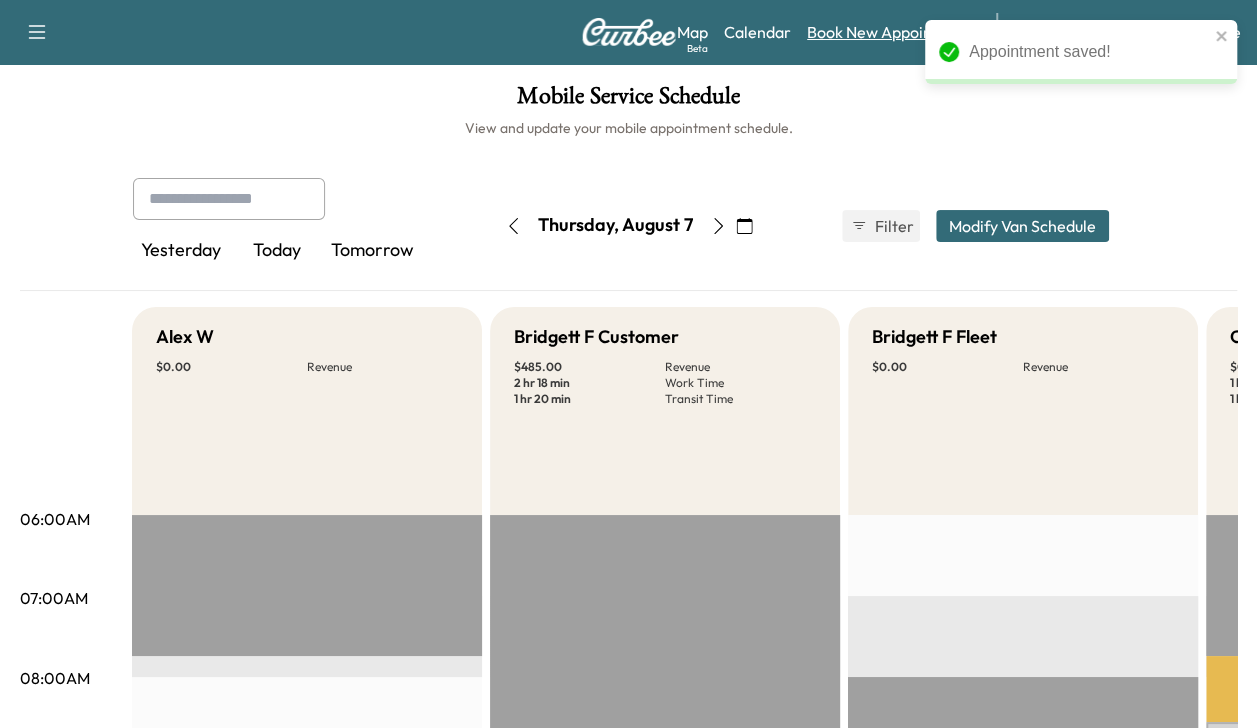 click on "Book New Appointment" at bounding box center (891, 32) 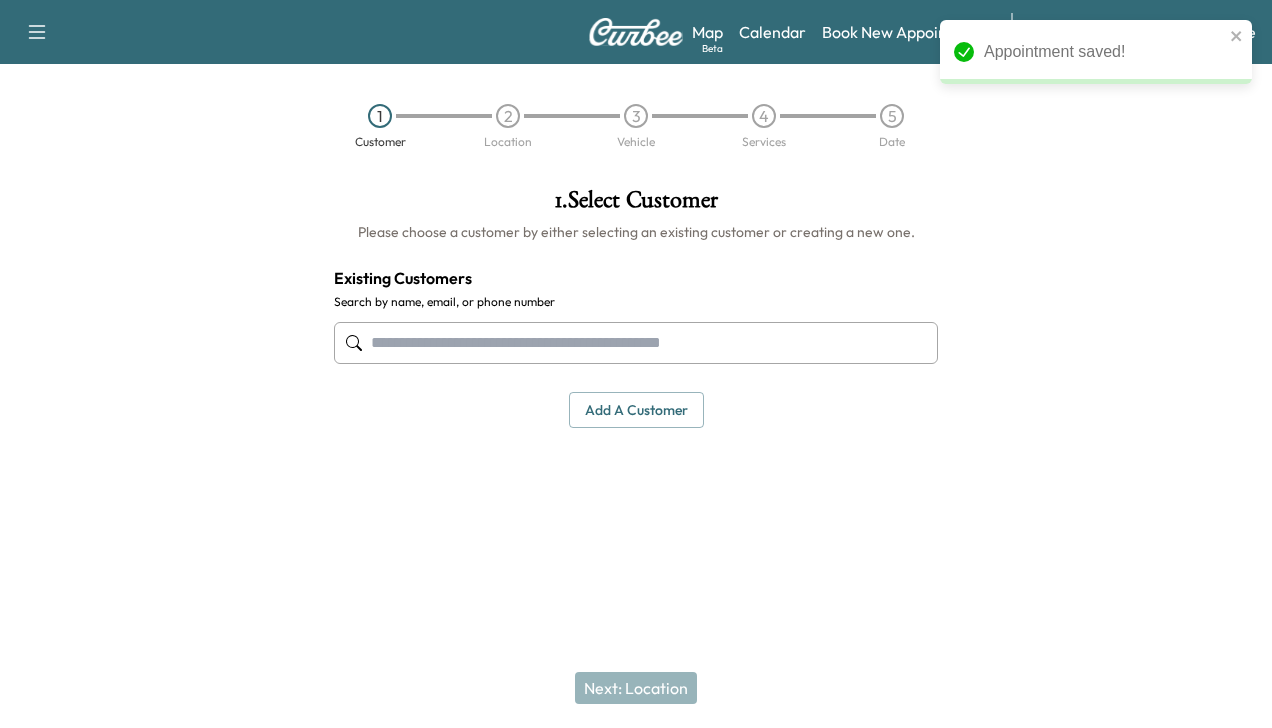 click at bounding box center (636, 343) 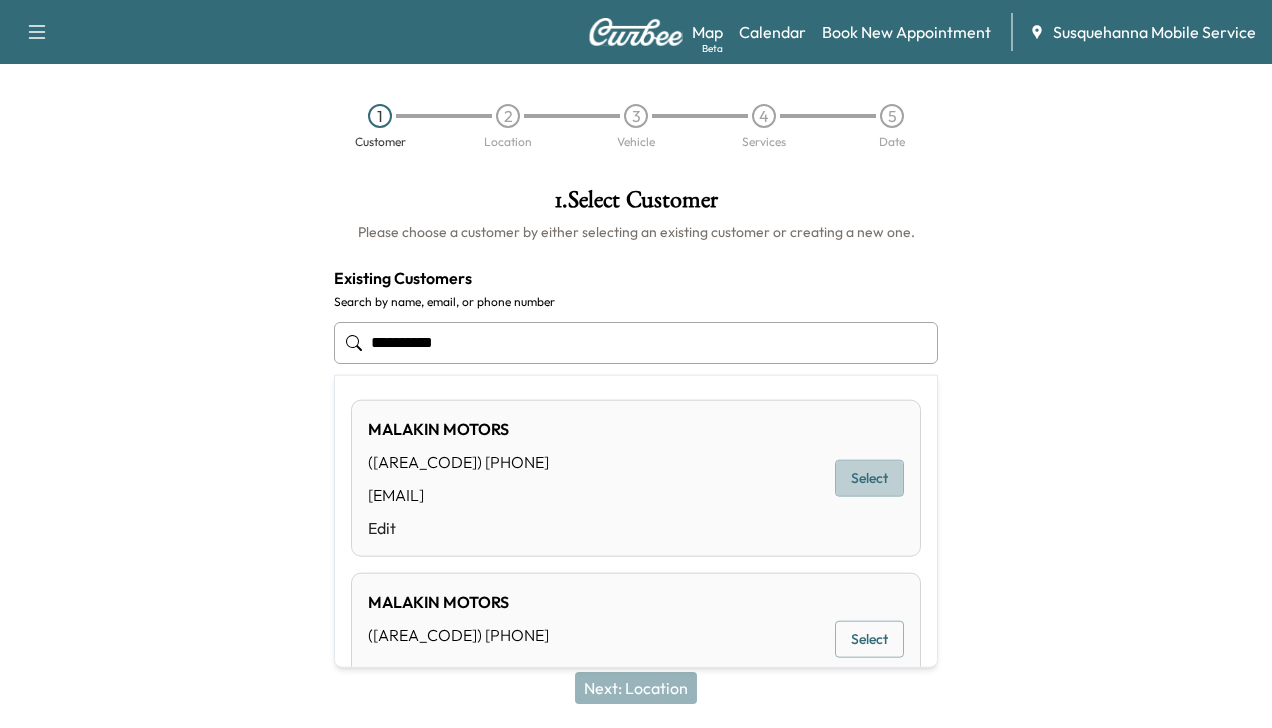 click on "Select" at bounding box center [869, 478] 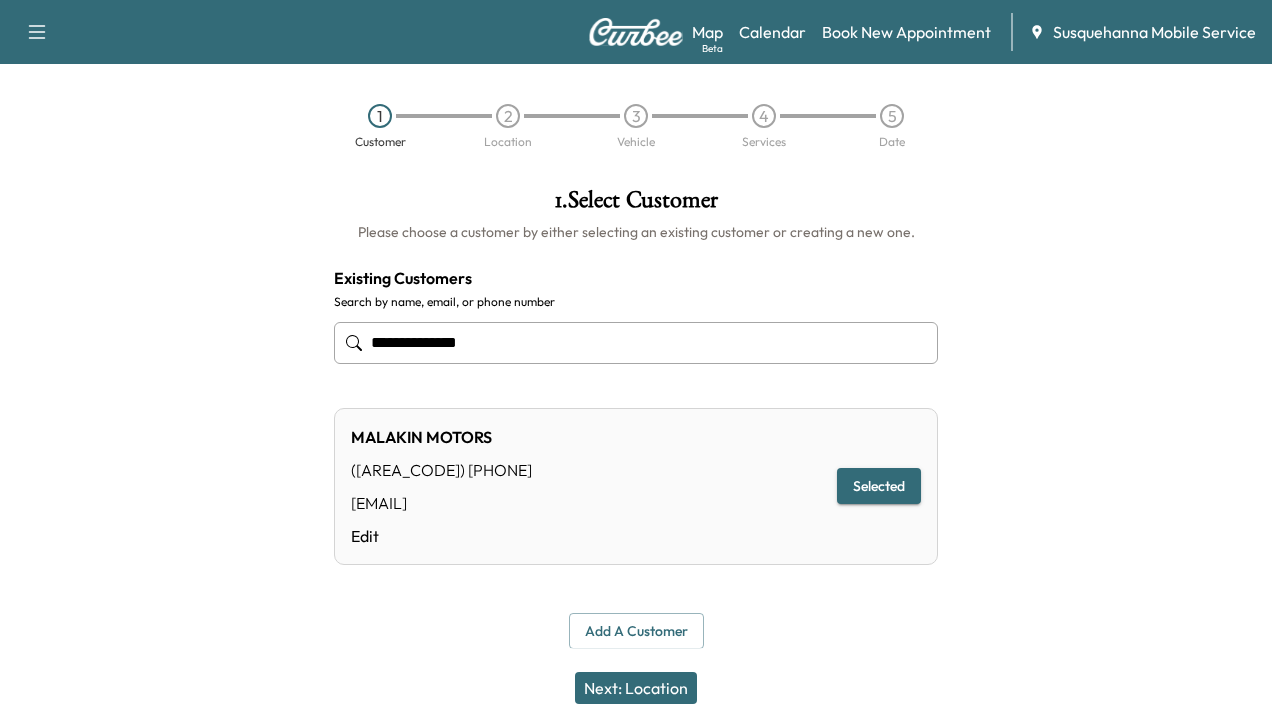 type on "**********" 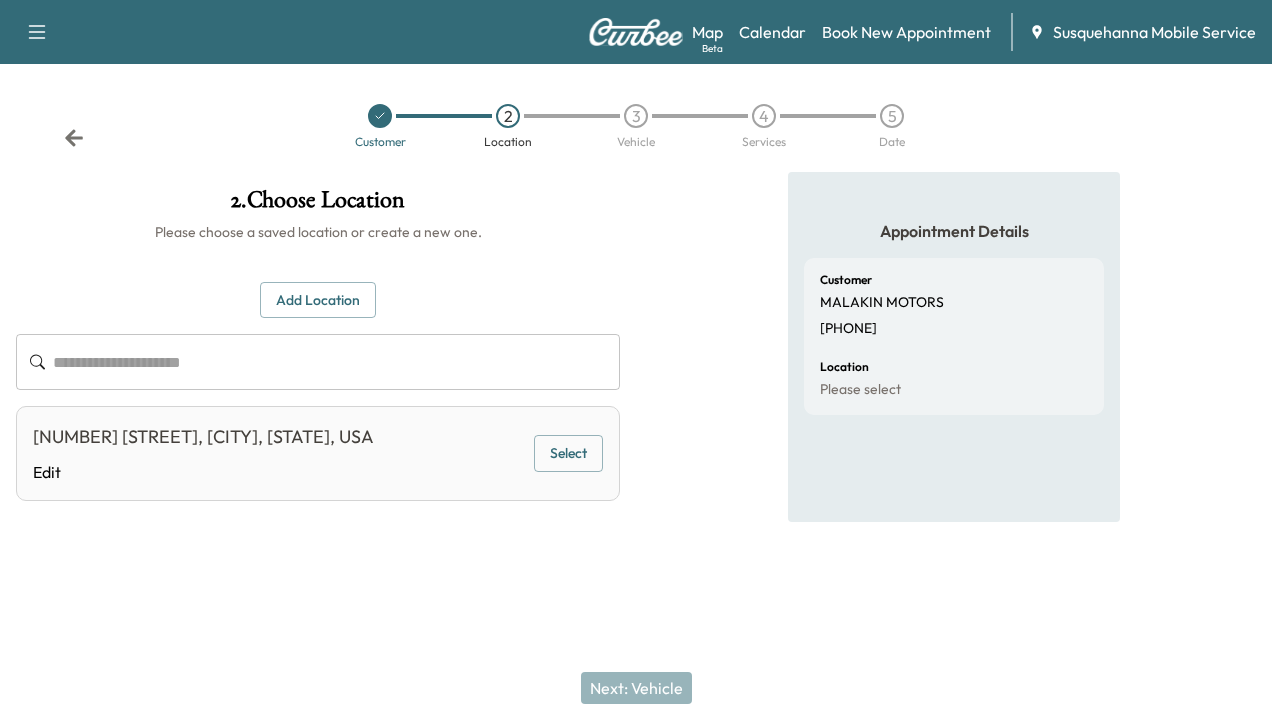 click on "Select" at bounding box center [568, 453] 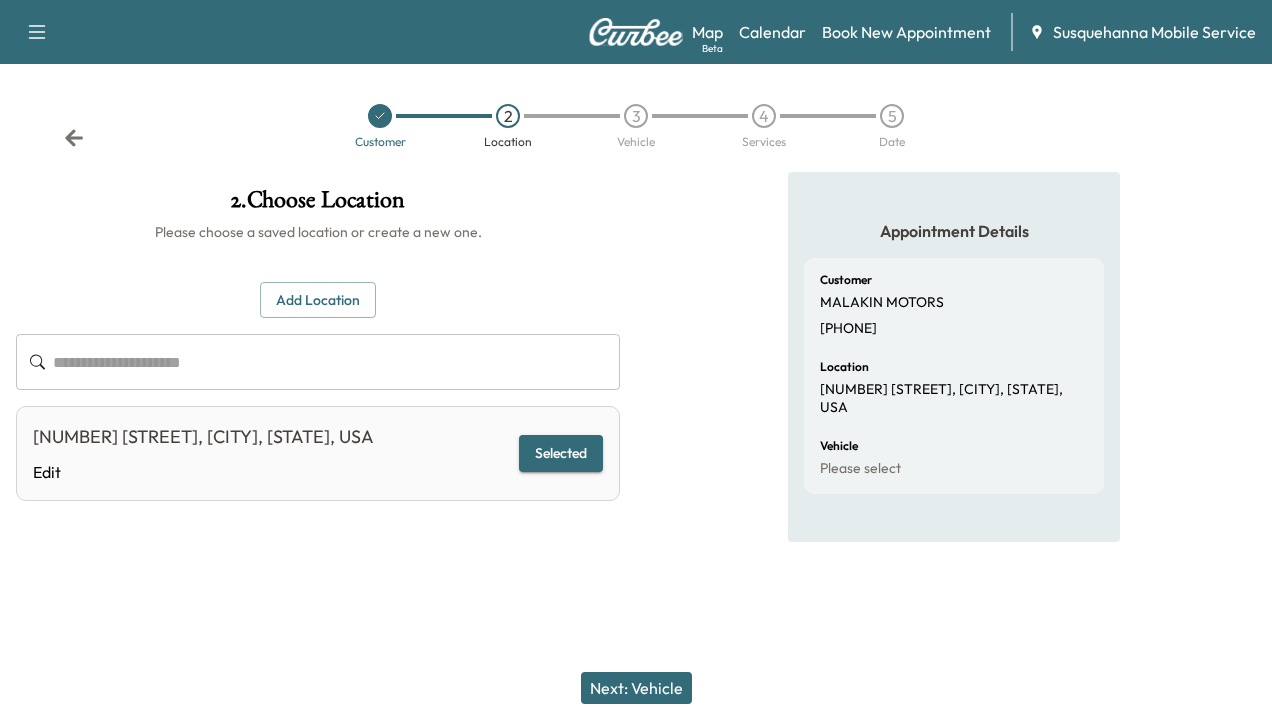 click on "Next: Vehicle" at bounding box center (636, 688) 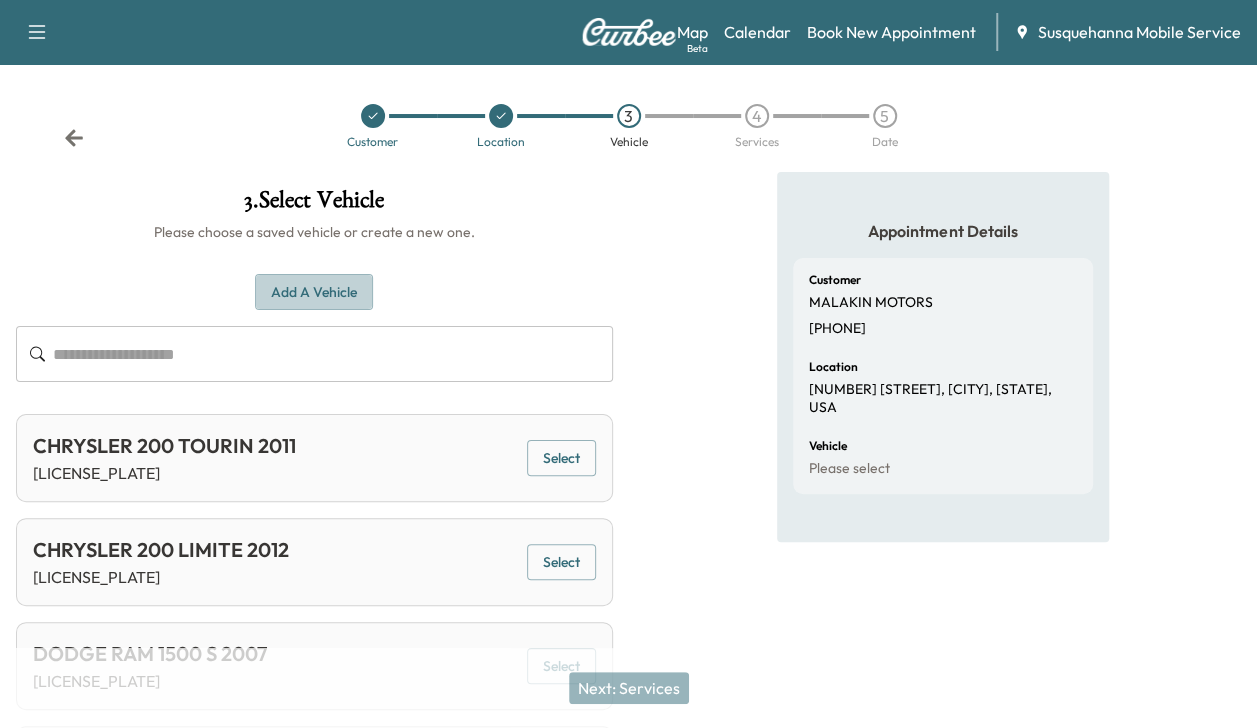 click on "Add a Vehicle" at bounding box center [314, 292] 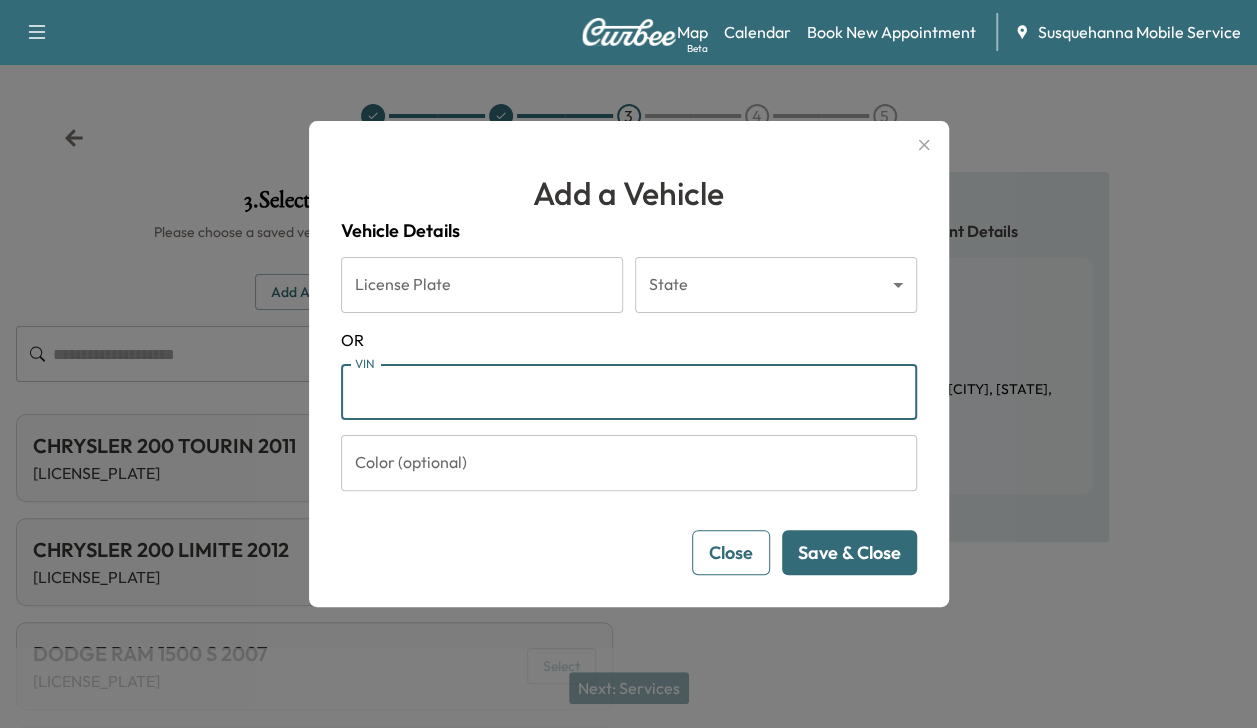 click on "VIN" at bounding box center [629, 392] 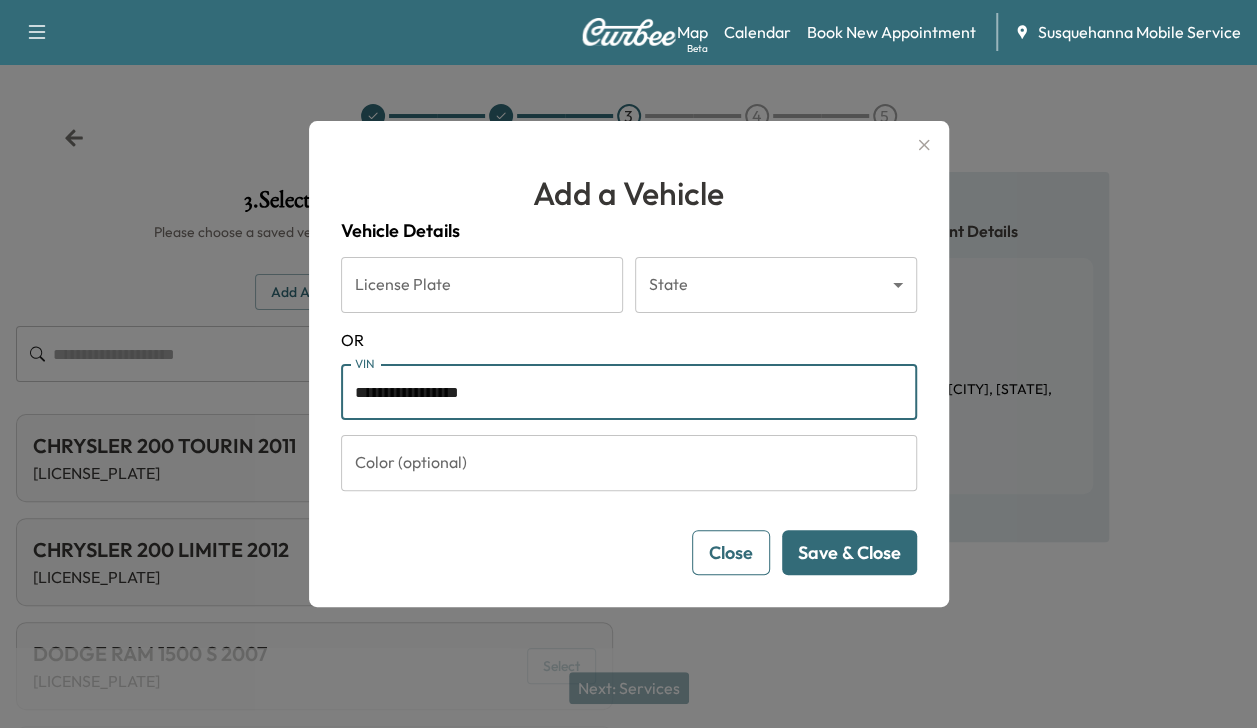 type on "**********" 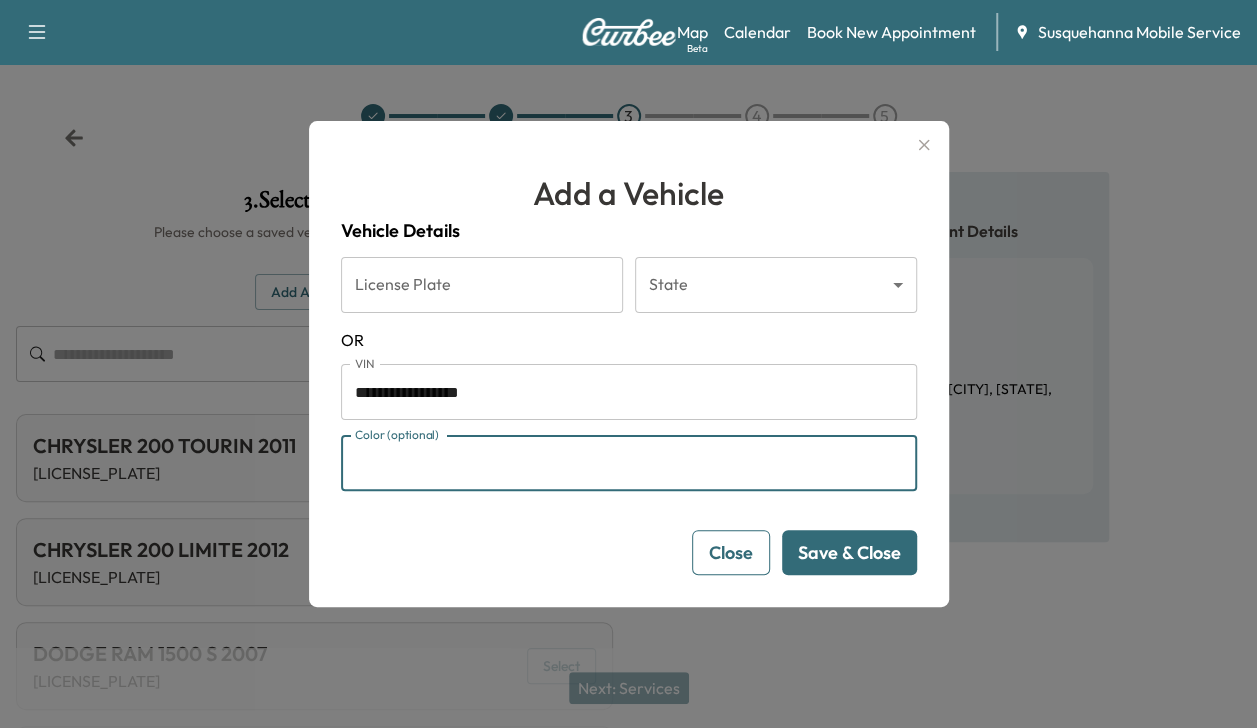 click on "Color (optional)" at bounding box center [629, 463] 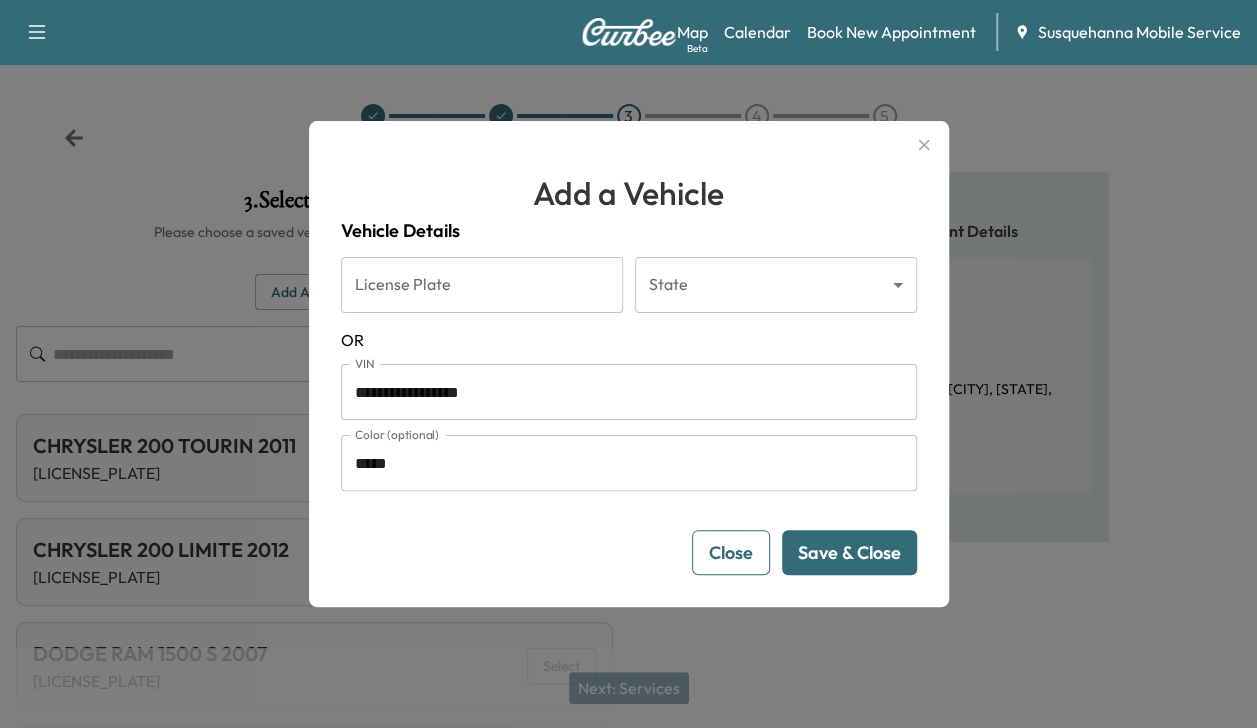 click on "Save & Close" at bounding box center (849, 552) 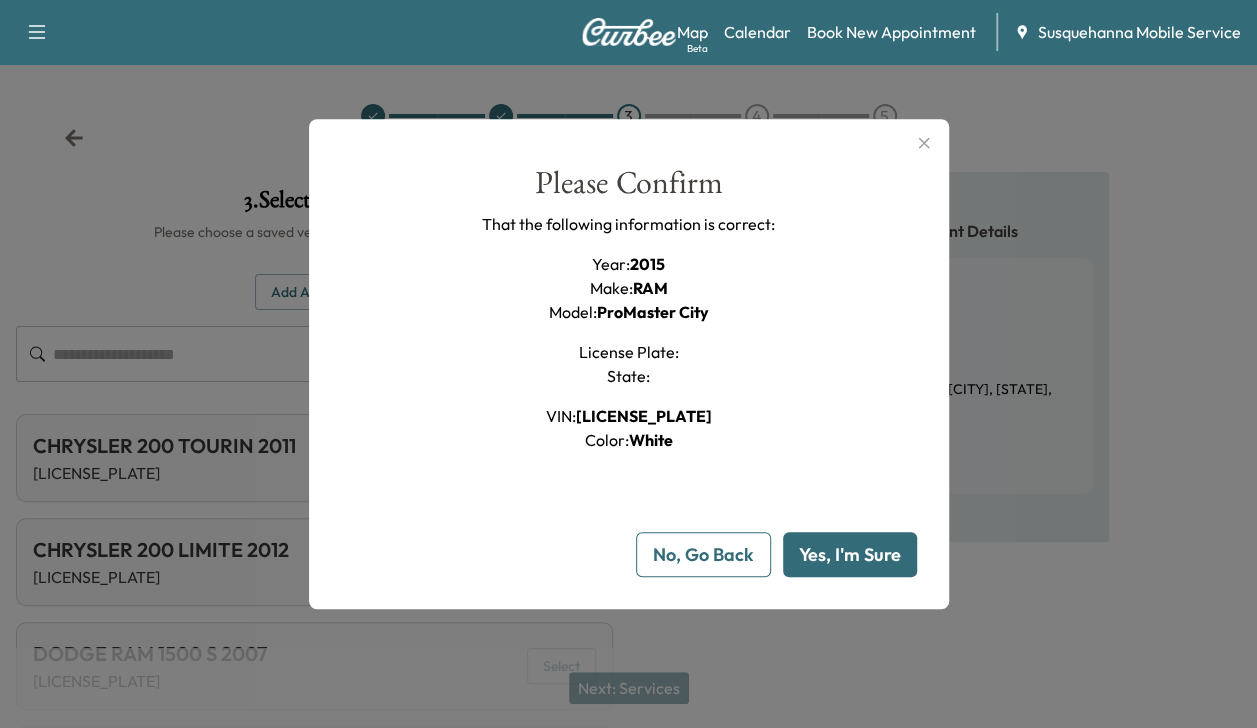 click on "Yes, I'm Sure" at bounding box center (850, 554) 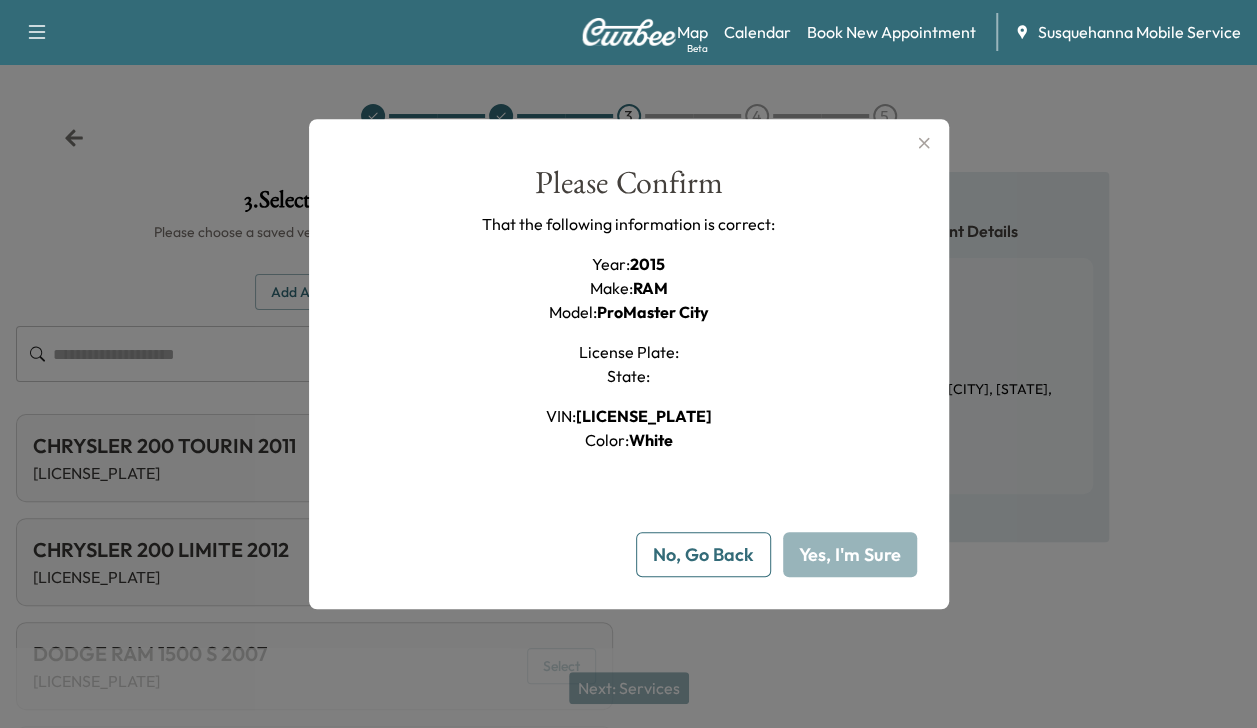 type 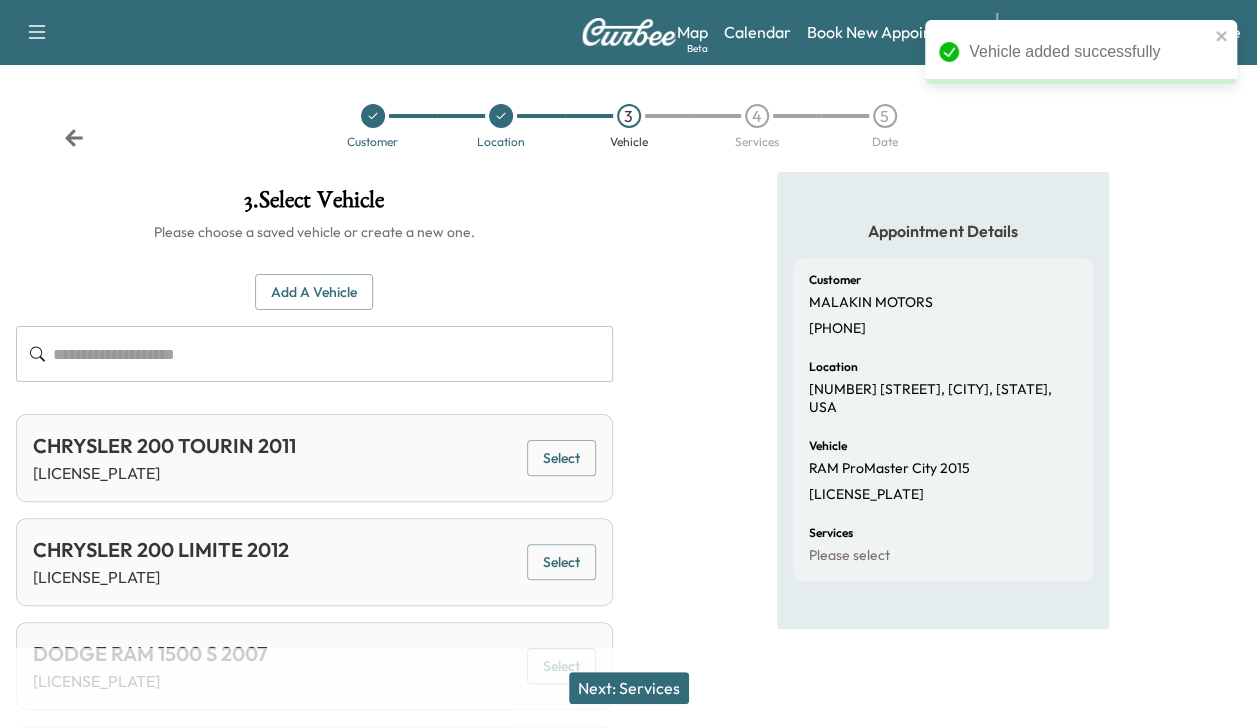 click on "Next: Services" at bounding box center (629, 688) 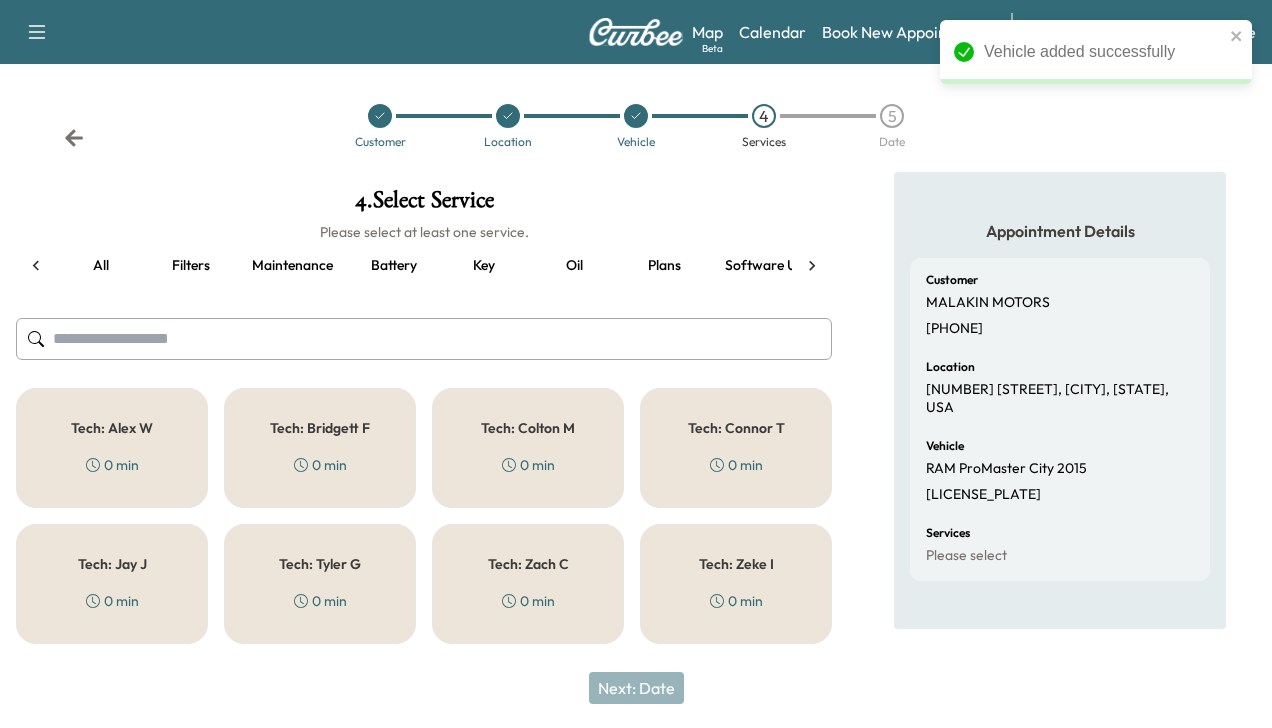 scroll, scrollTop: 0, scrollLeft: 254, axis: horizontal 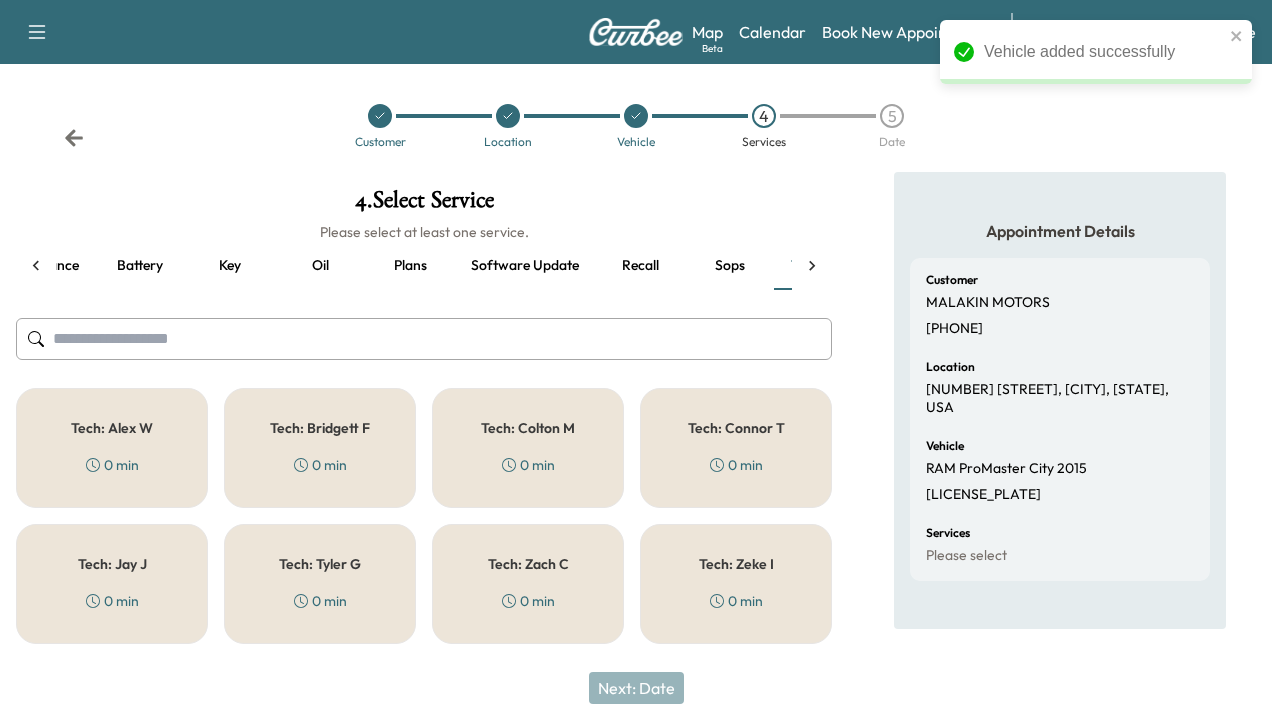 click on "Tech: [FIRST] [LAST] [DURATION]" at bounding box center (528, 448) 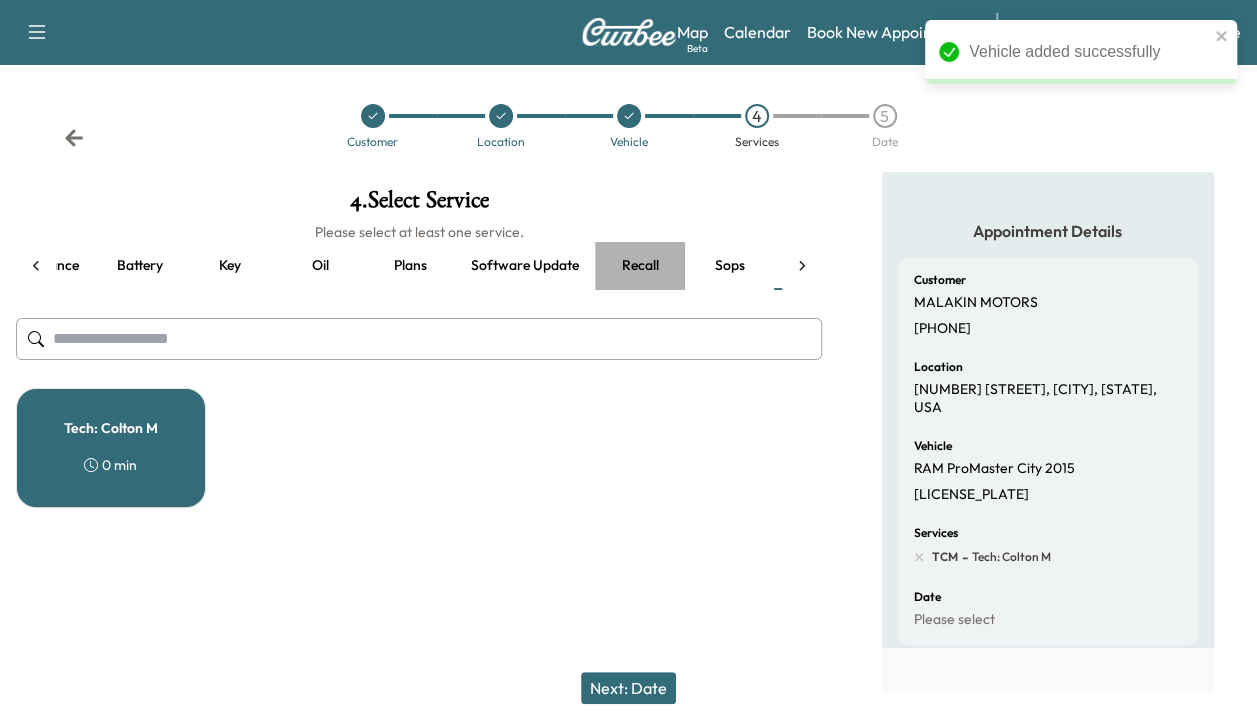 click on "Recall" at bounding box center (640, 266) 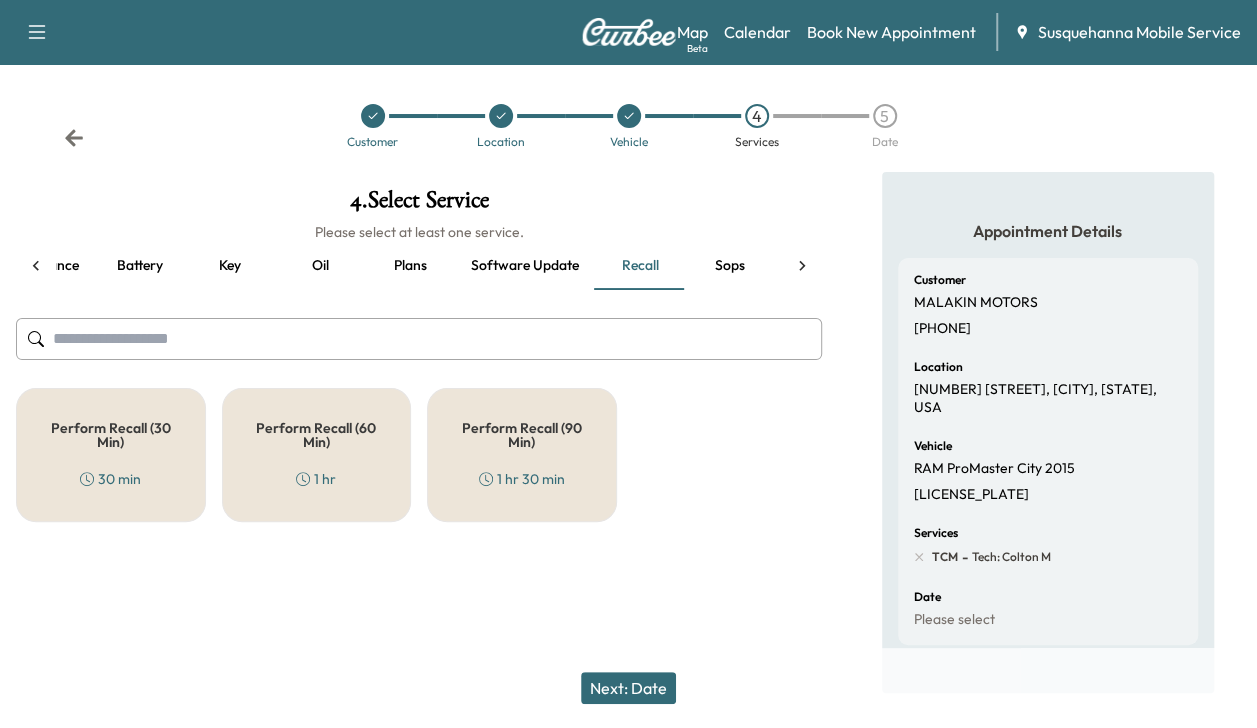 click on "Perform Recall (30 Min)" at bounding box center (111, 435) 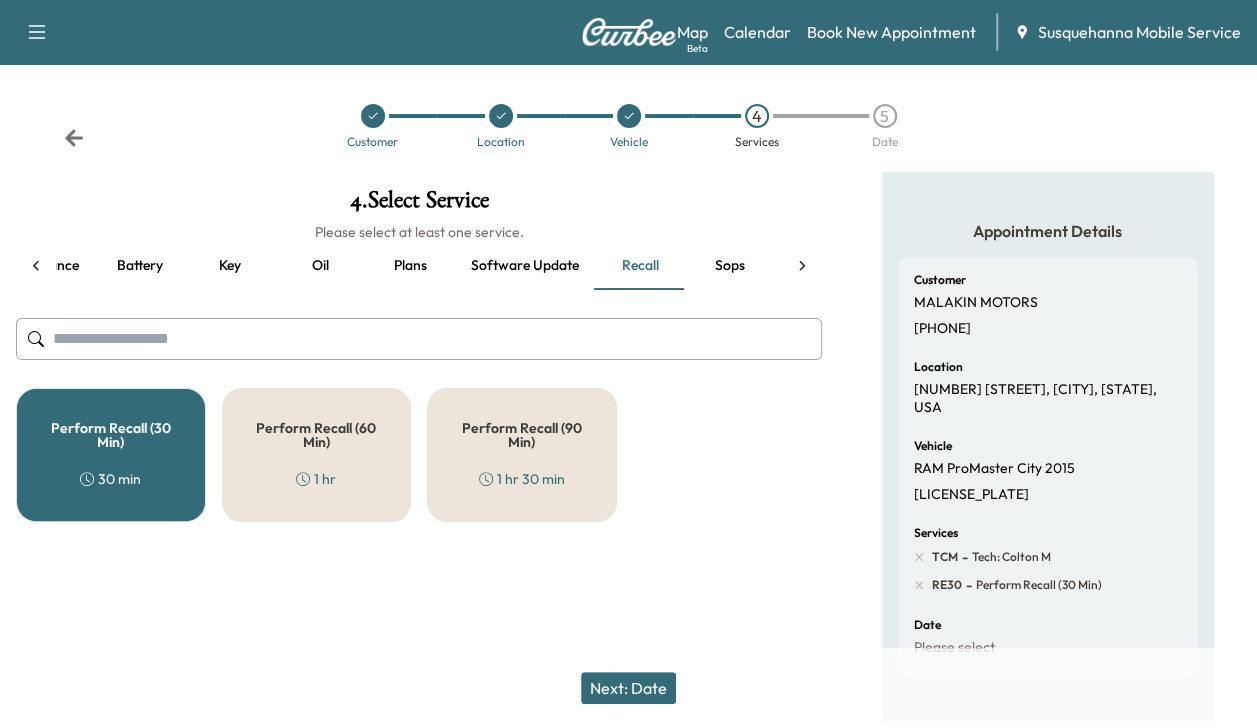 click on "Next: Date" at bounding box center [628, 688] 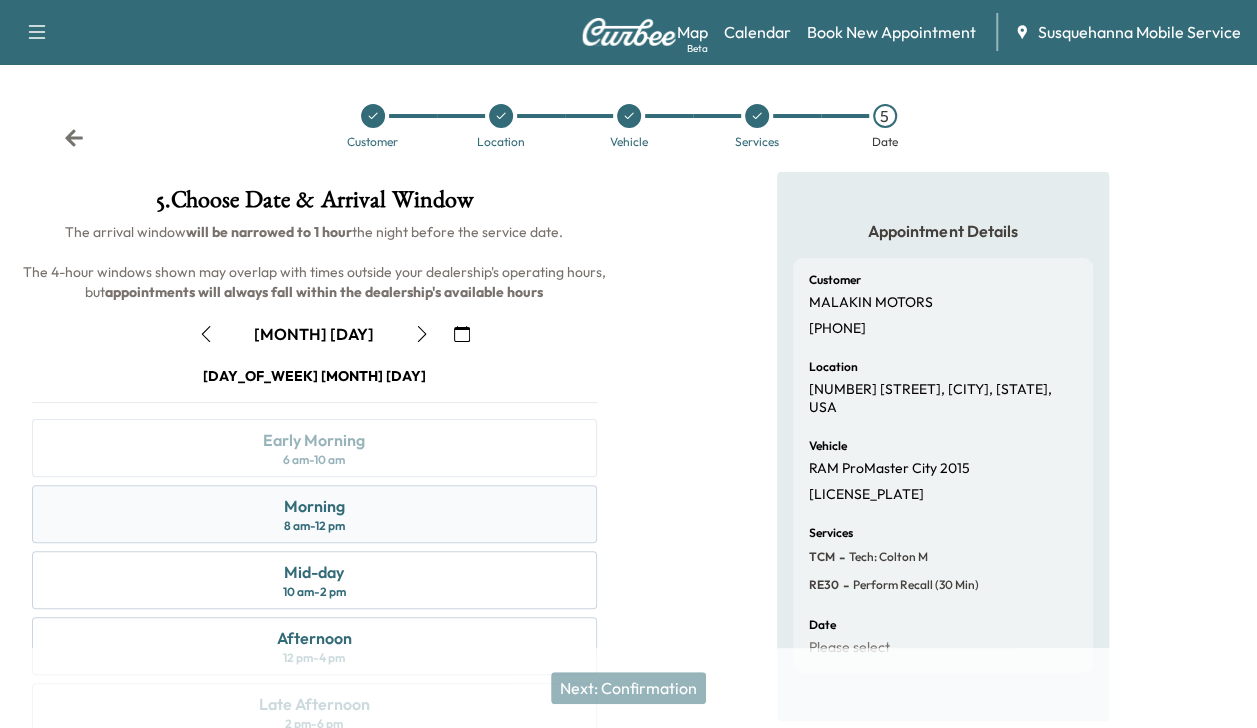 click on "Morning 8 am  -  12 pm" at bounding box center [314, 514] 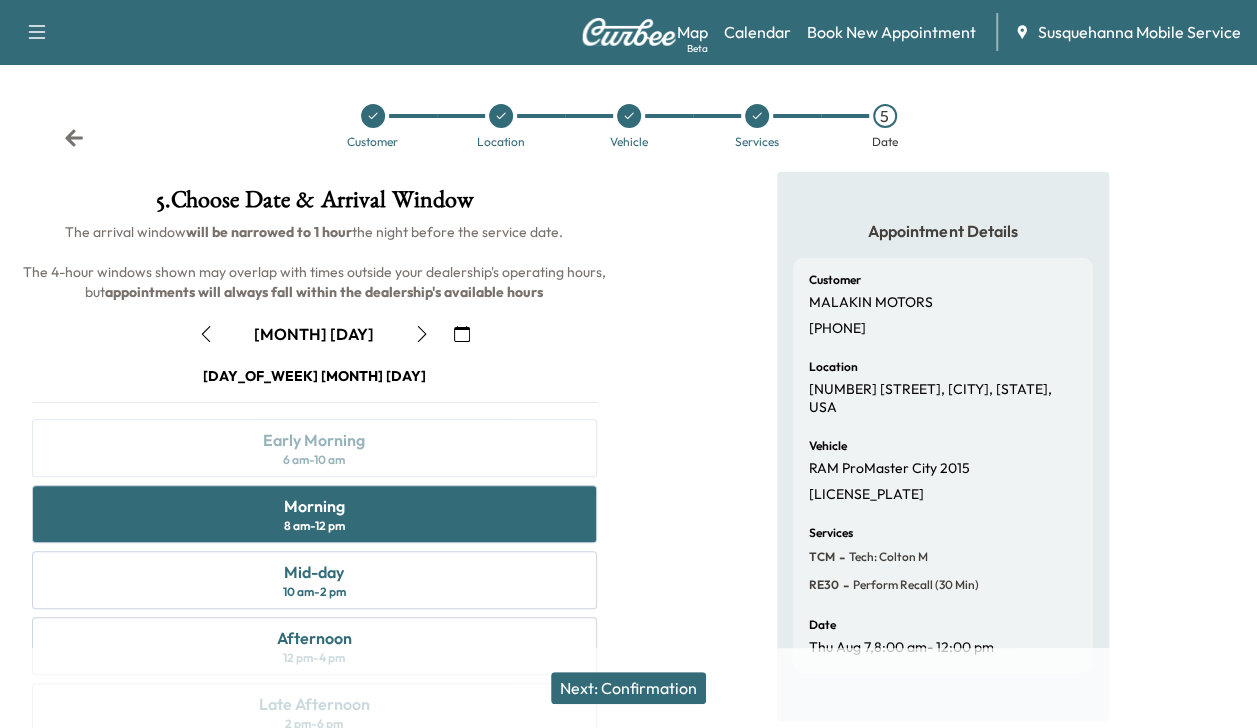 click on "Next: Confirmation" at bounding box center (628, 688) 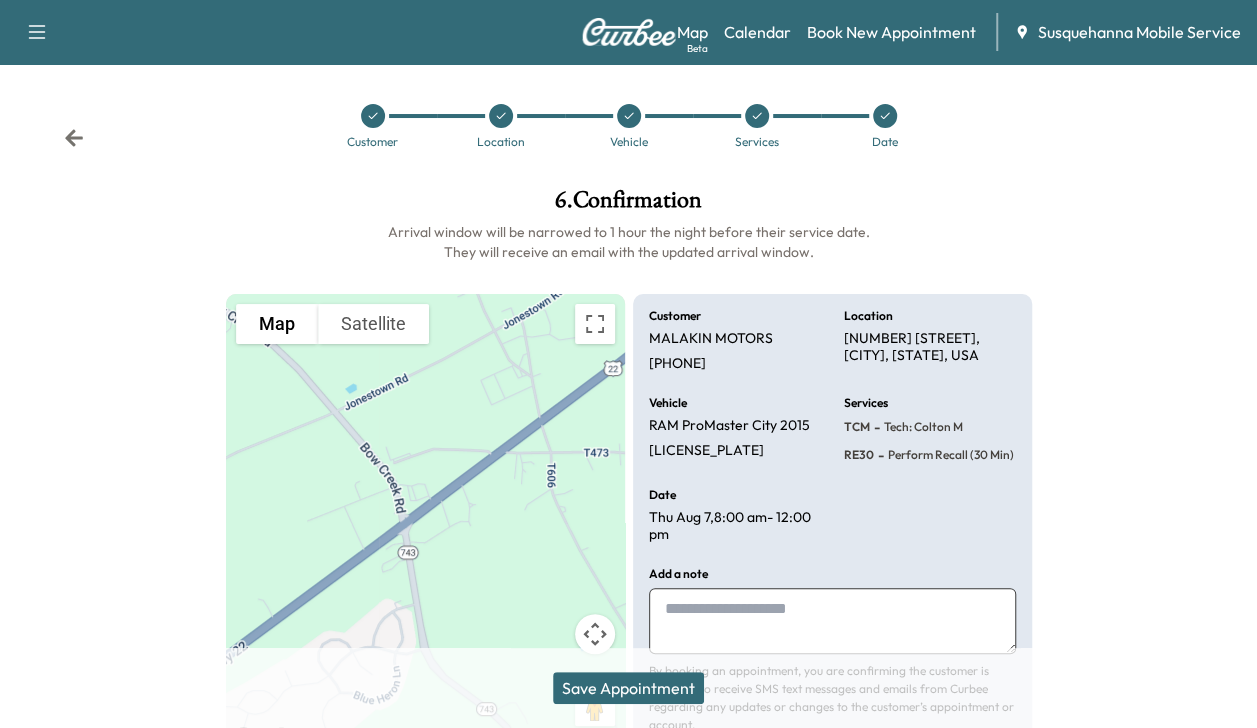 click on "Save Appointment" at bounding box center [628, 688] 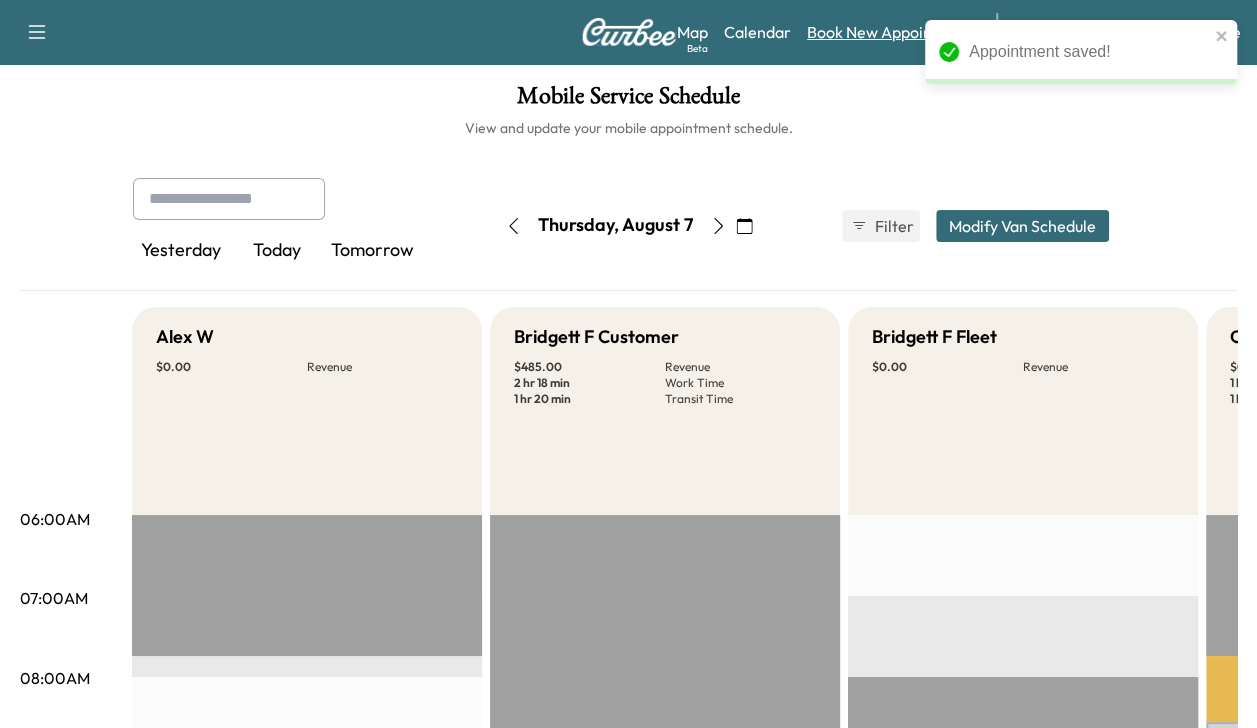 click on "Book New Appointment" at bounding box center (891, 32) 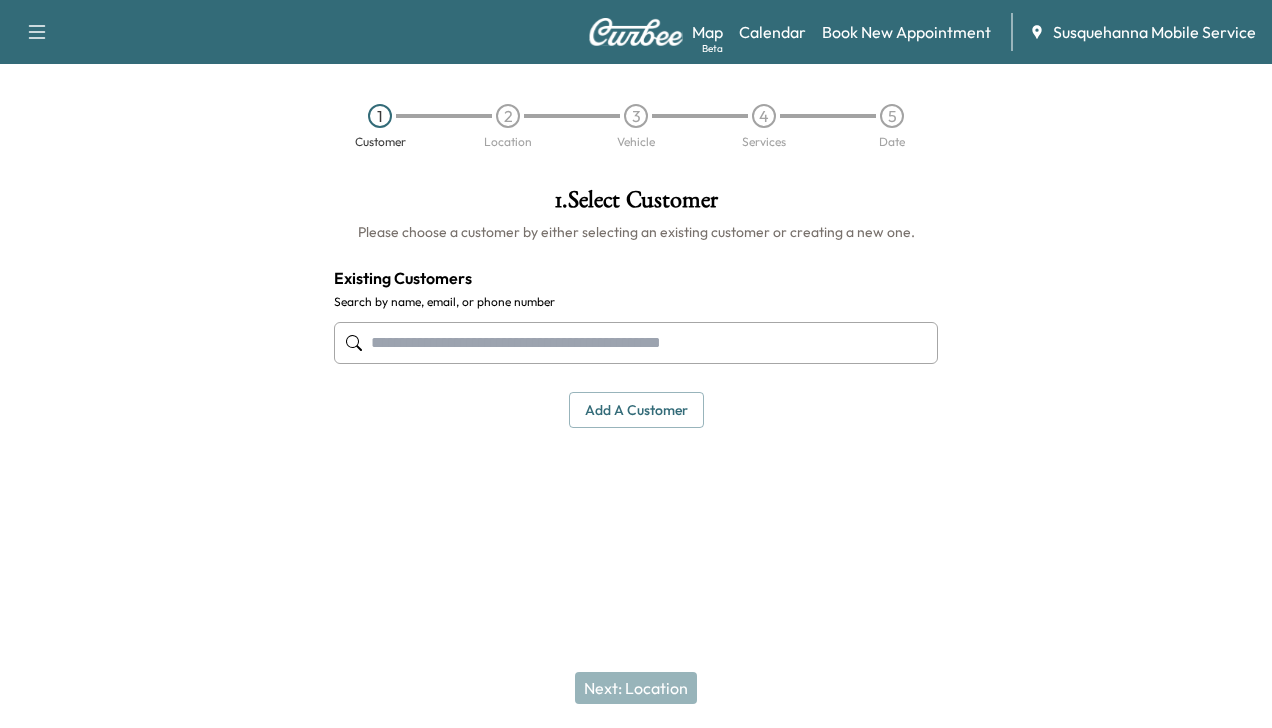 click at bounding box center (636, 343) 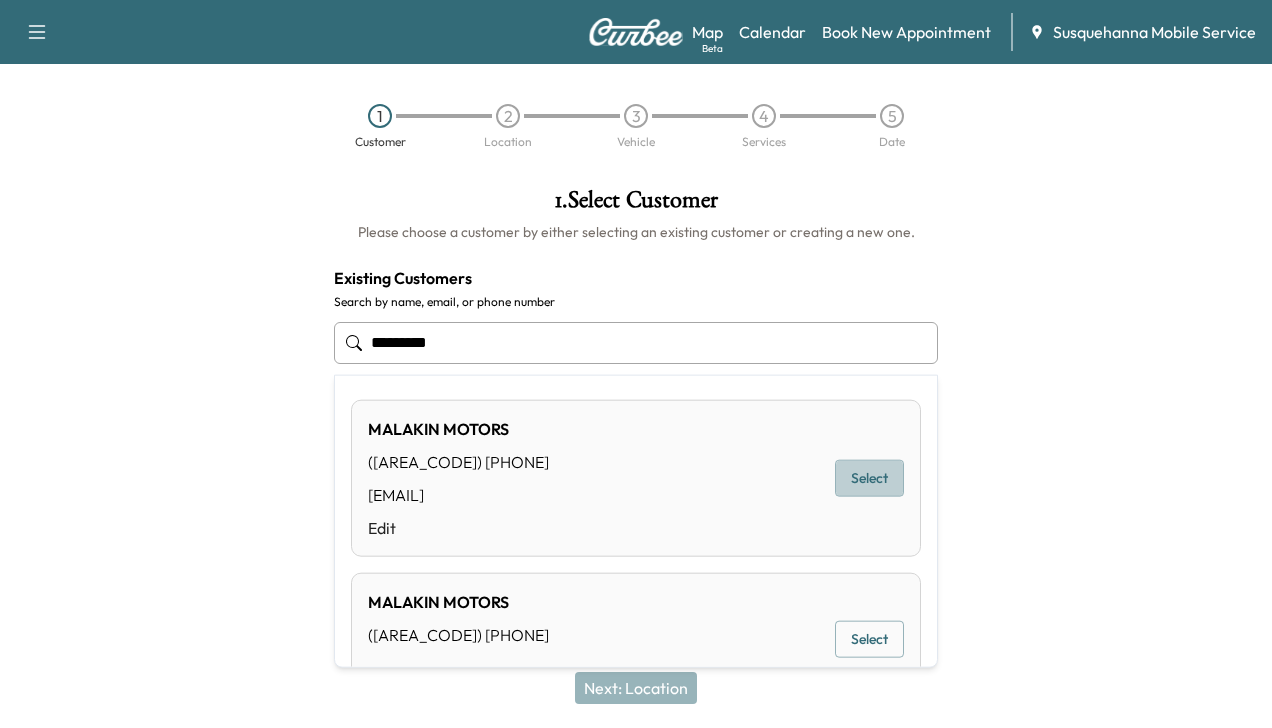 click on "Select" at bounding box center (869, 478) 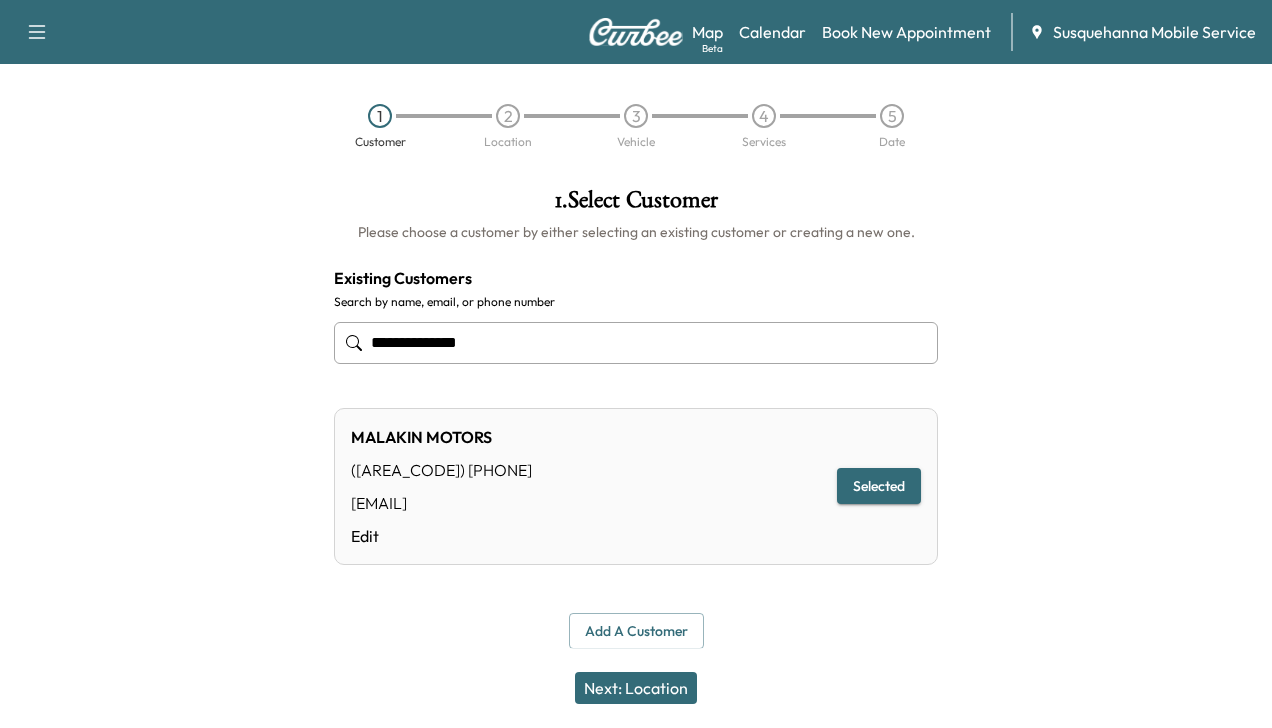 type on "**********" 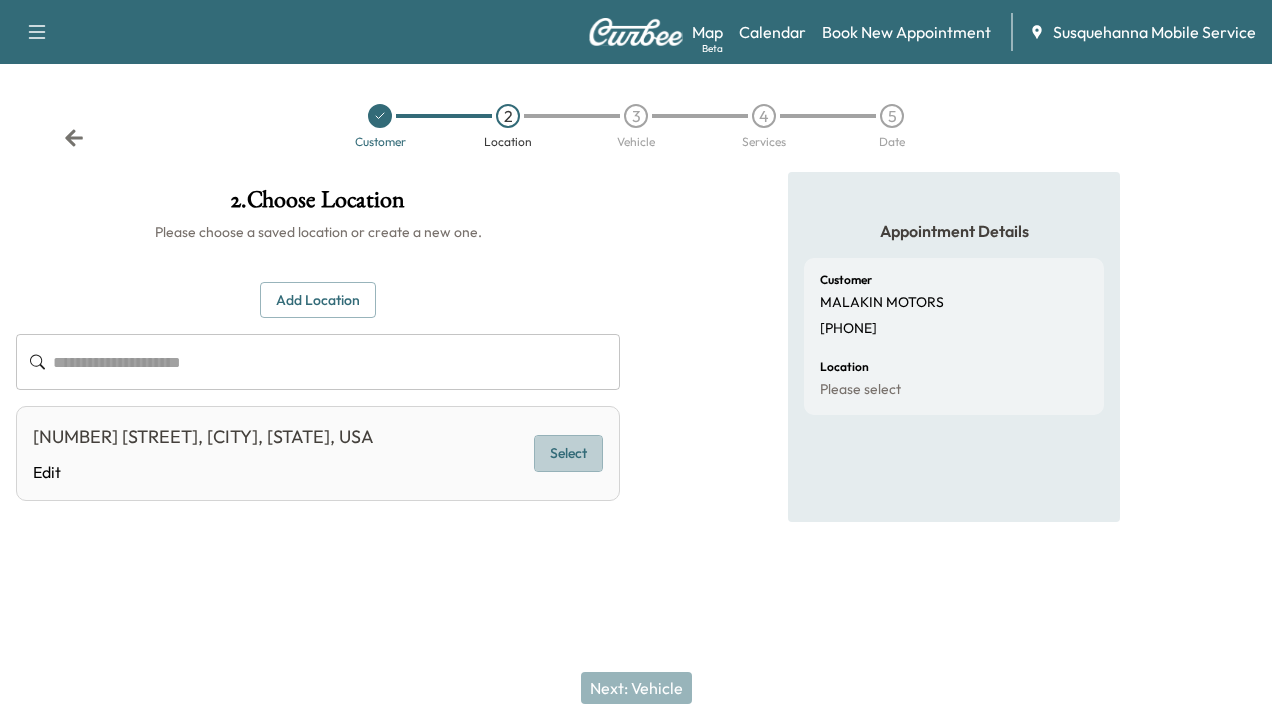 click on "Select" at bounding box center [568, 453] 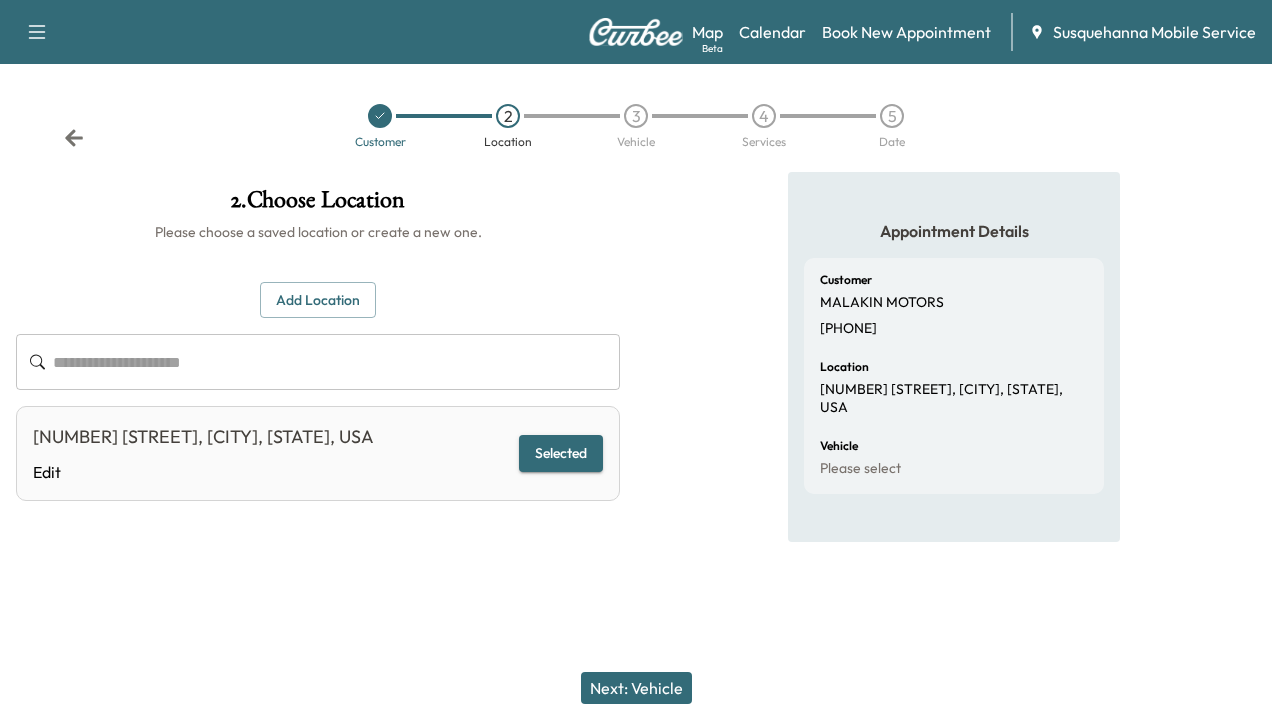 click on "Next: Vehicle" at bounding box center [636, 688] 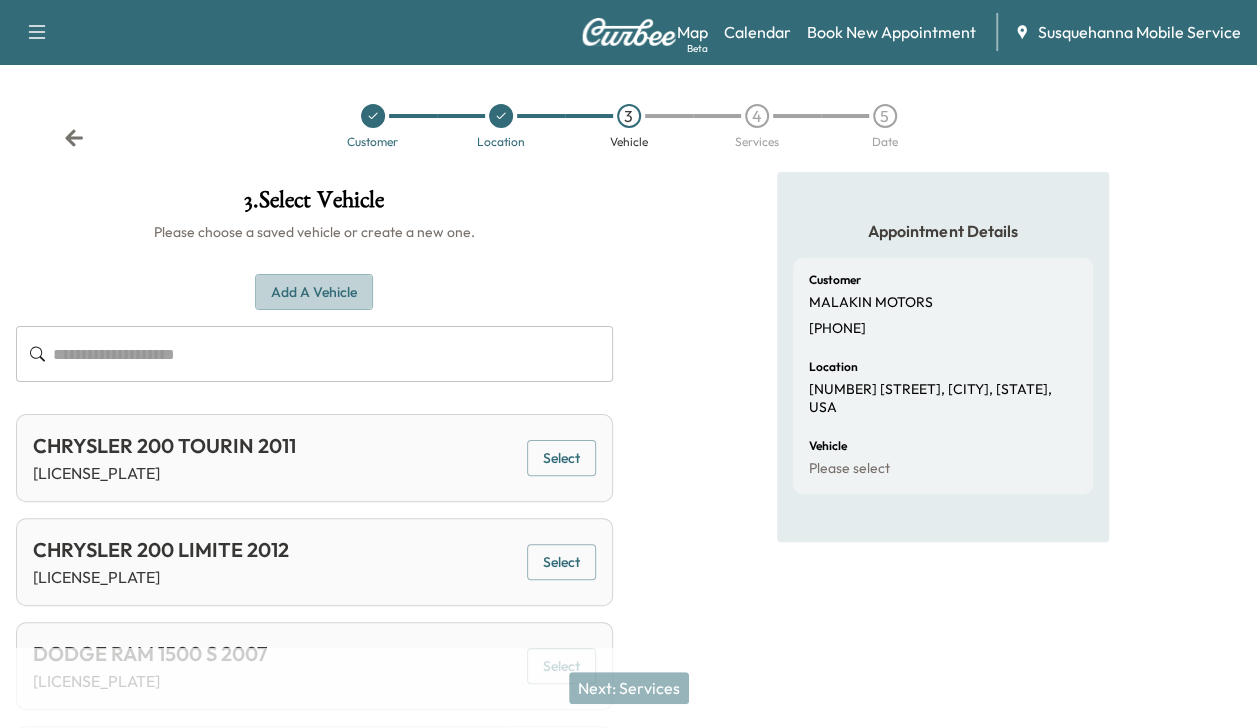 click on "Add a Vehicle" at bounding box center [314, 292] 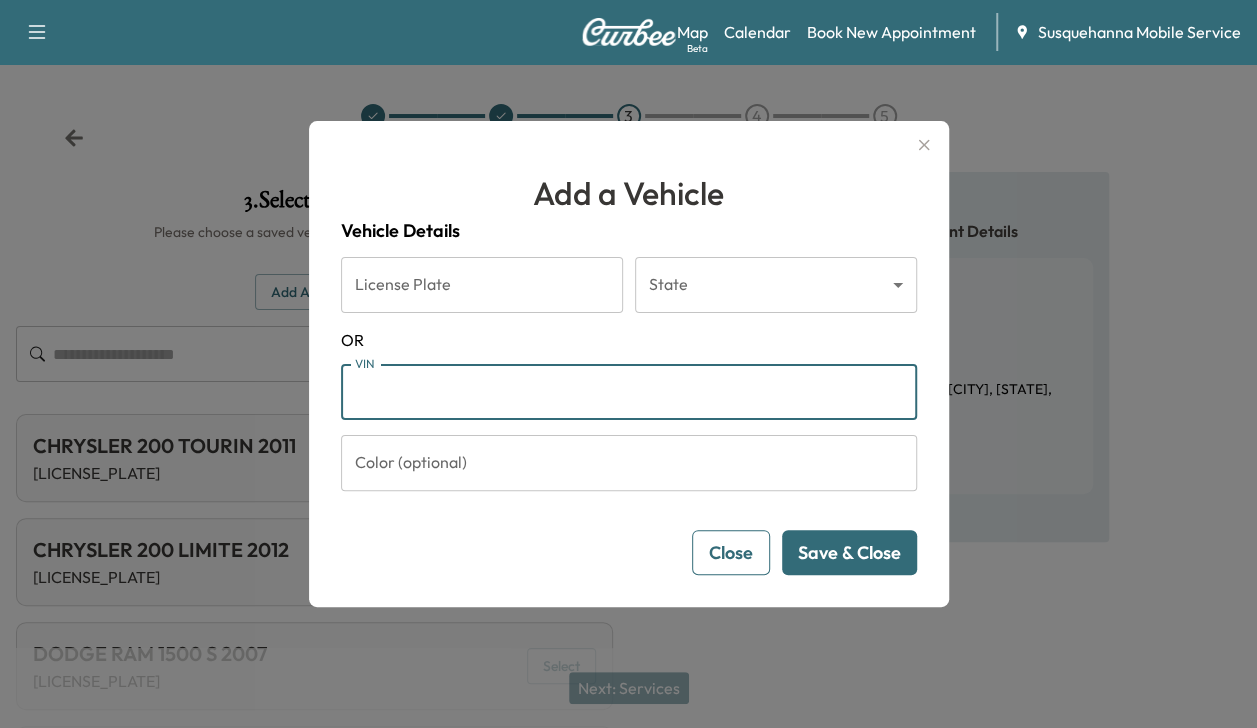 click on "VIN" at bounding box center (629, 392) 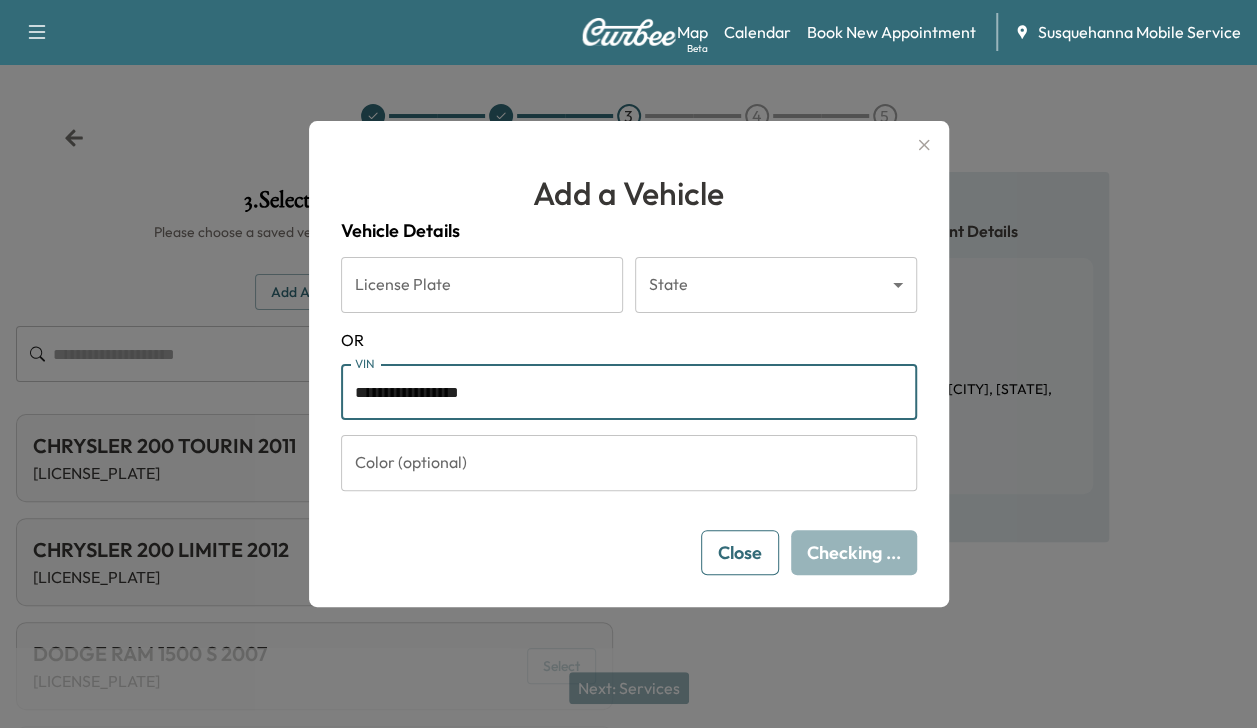 type on "**********" 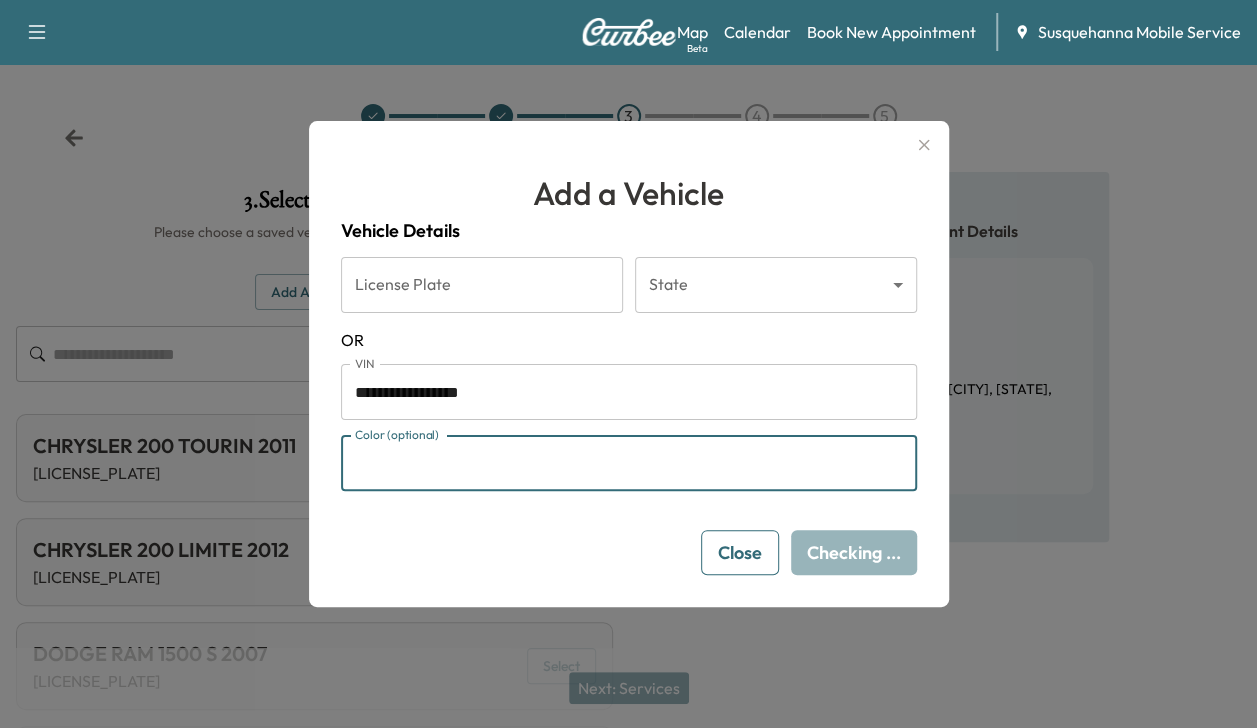 click on "Color (optional)" at bounding box center [629, 463] 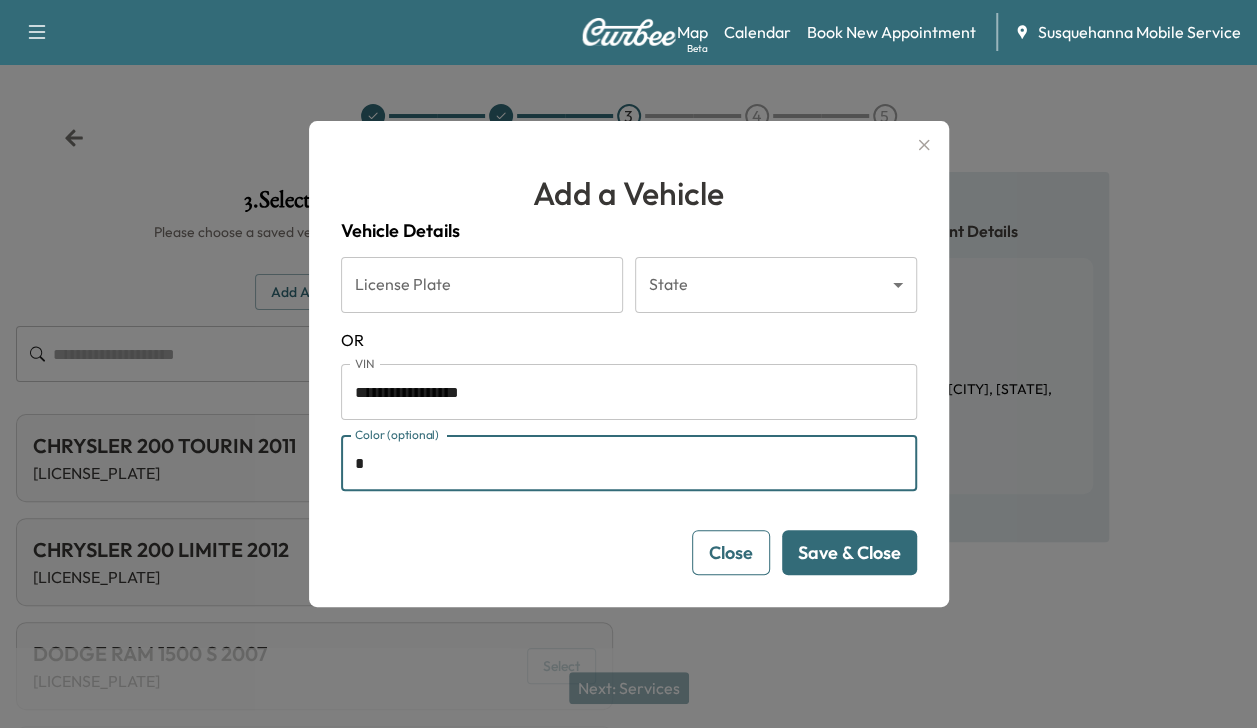 type on "******" 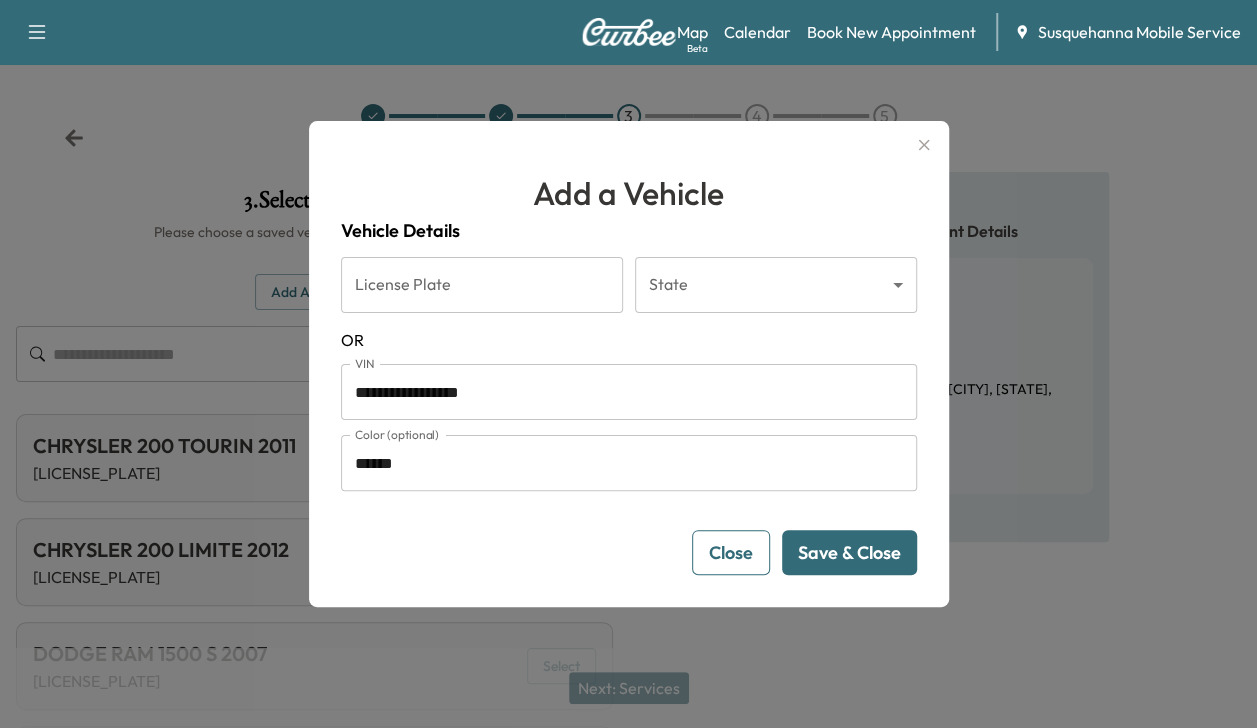 click on "Save & Close" at bounding box center [849, 552] 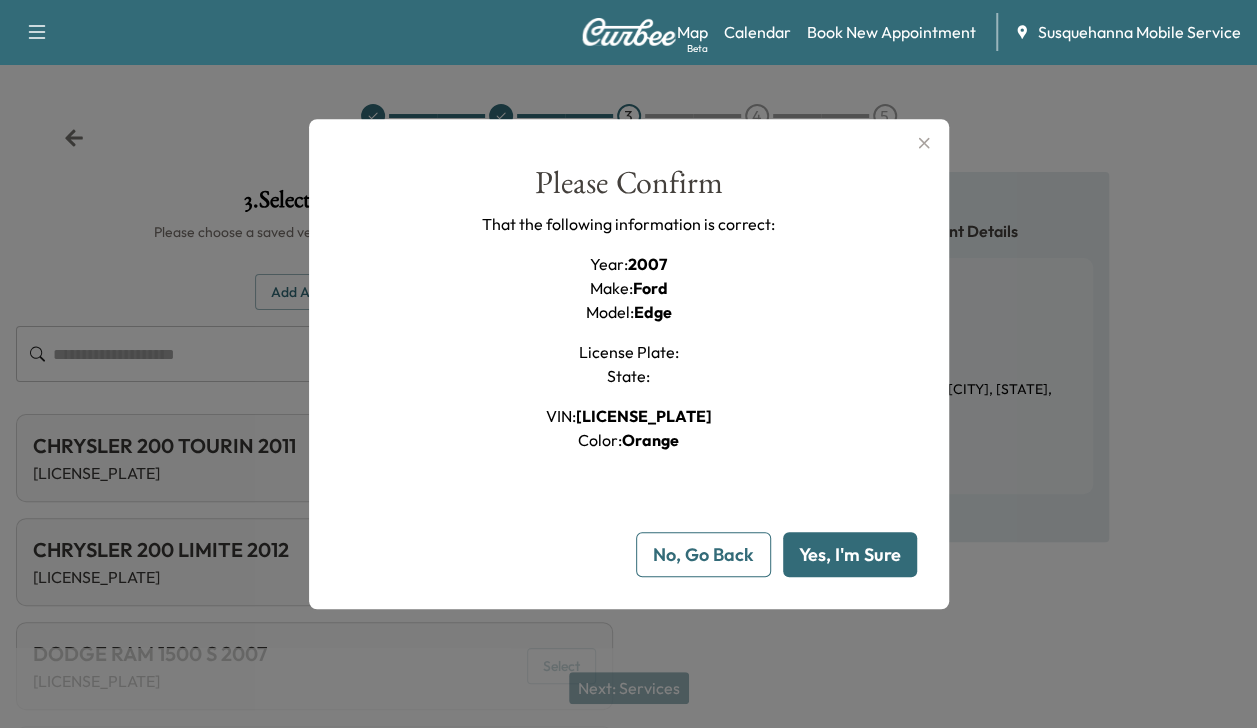 click on "Yes, I'm Sure" at bounding box center (850, 554) 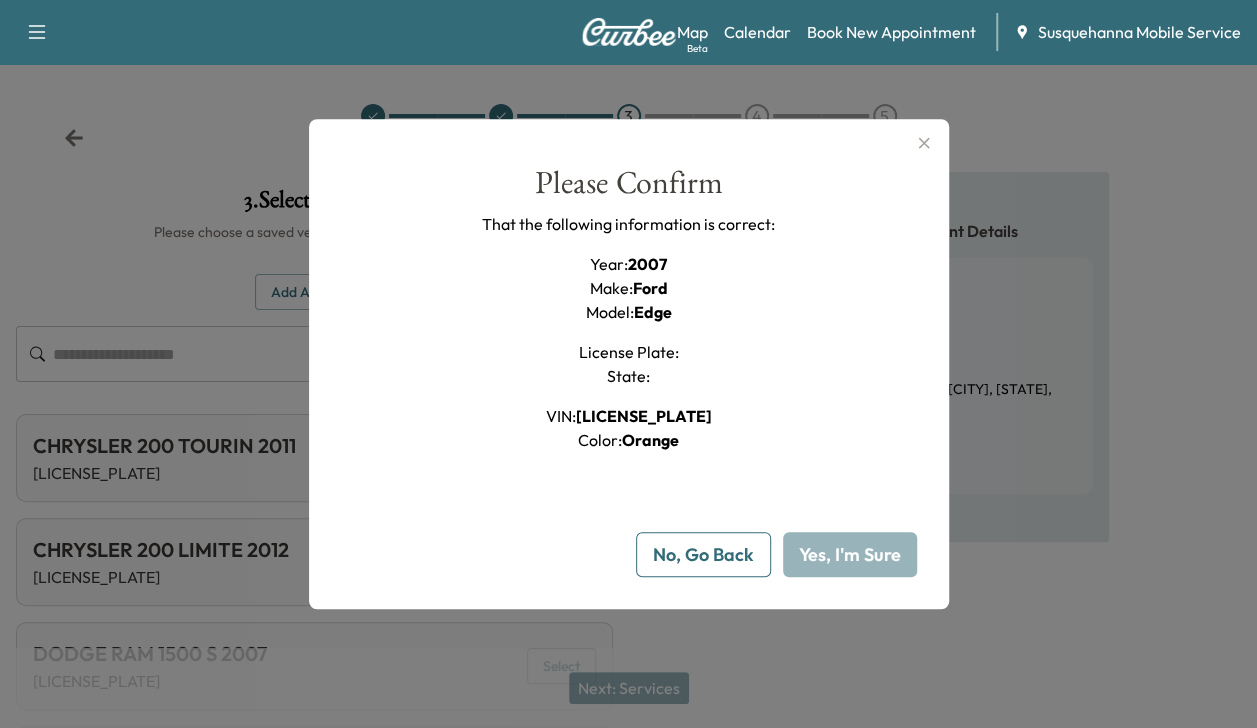 type 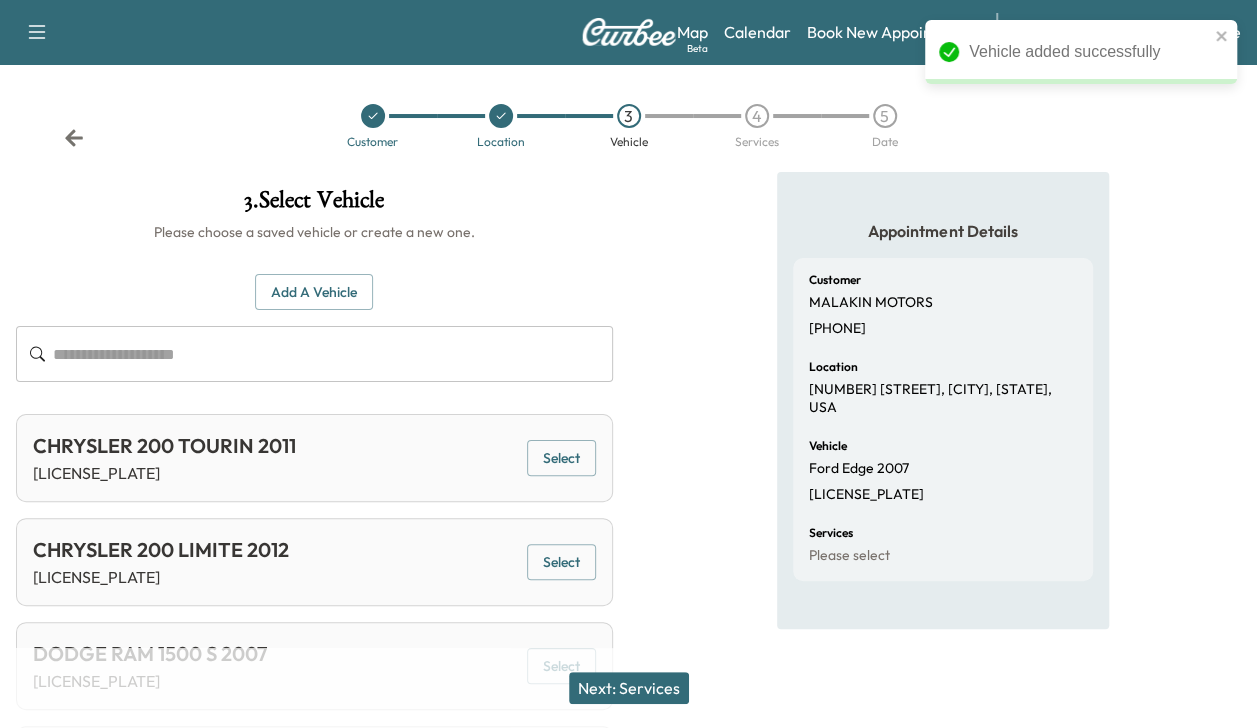 click on "Next: Services" at bounding box center [629, 688] 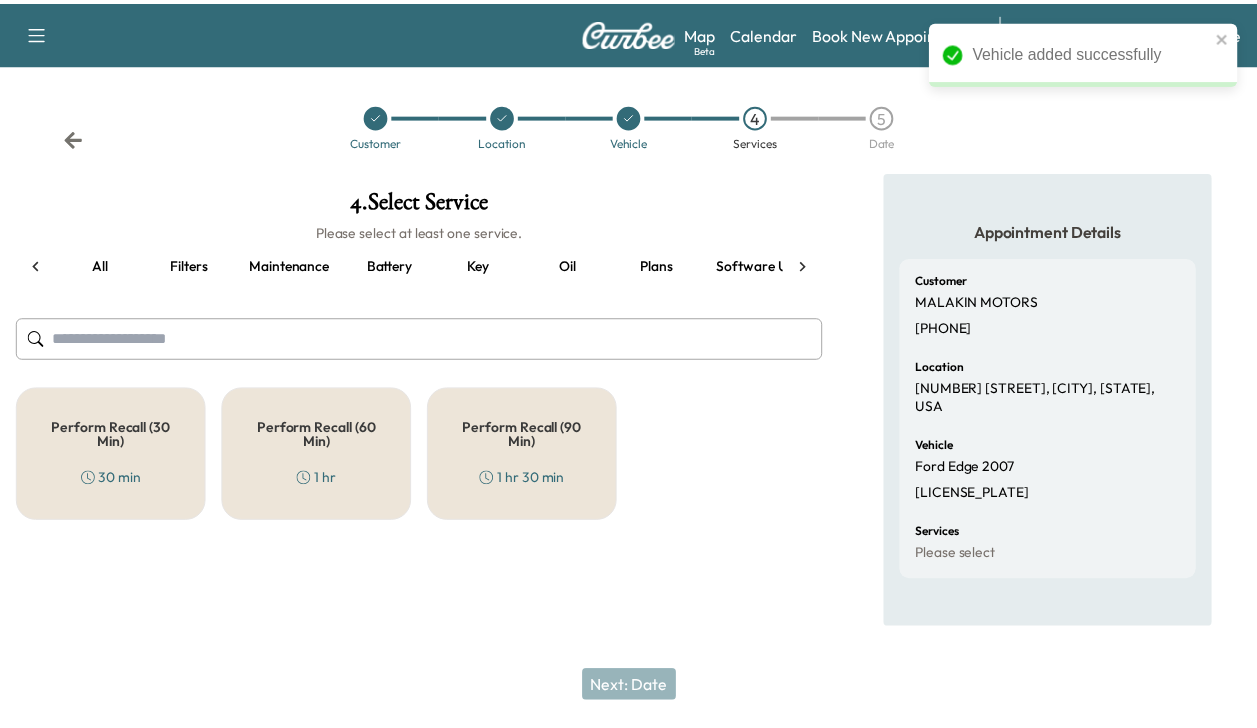 scroll, scrollTop: 0, scrollLeft: 66, axis: horizontal 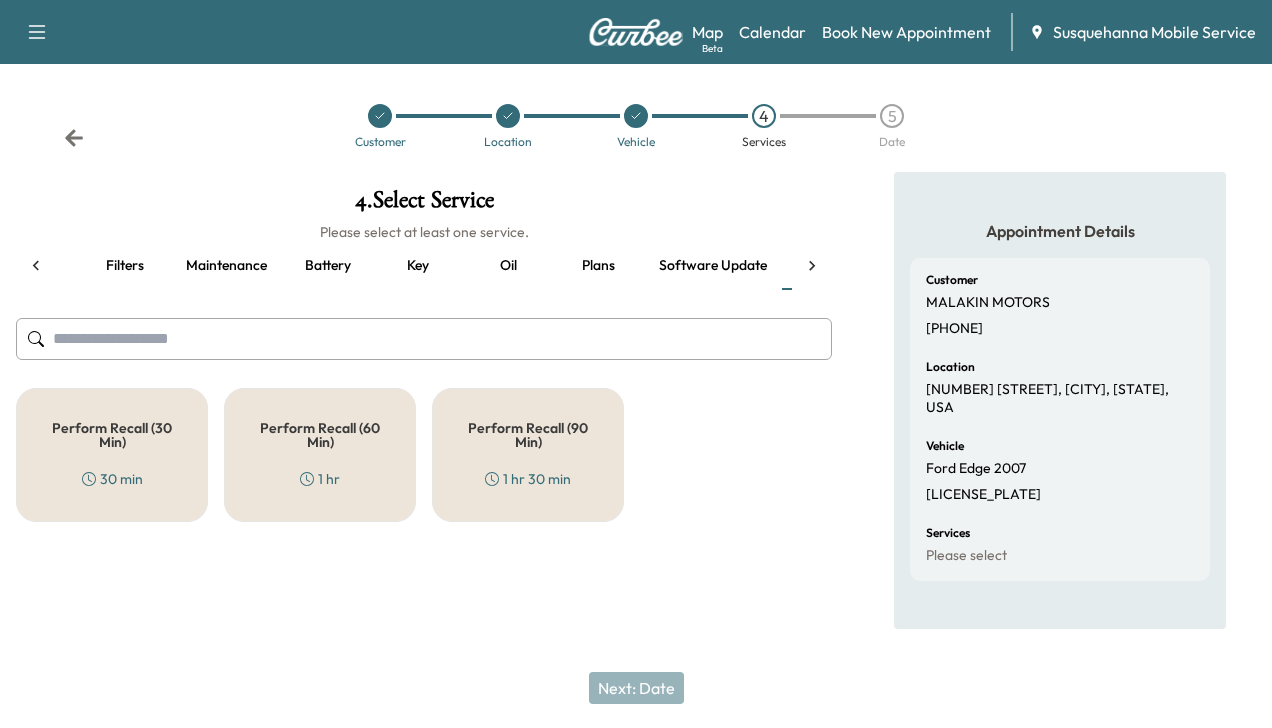 click on "Perform Recall (30 Min) 30 min" at bounding box center [112, 455] 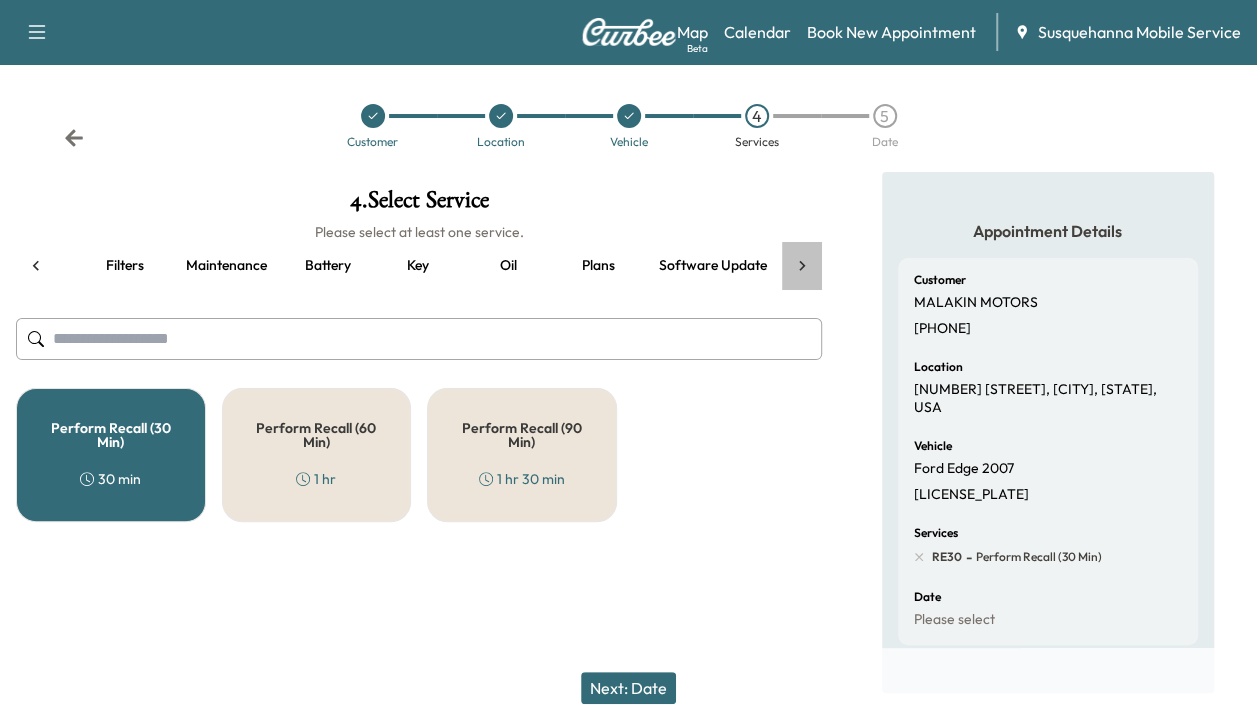 click 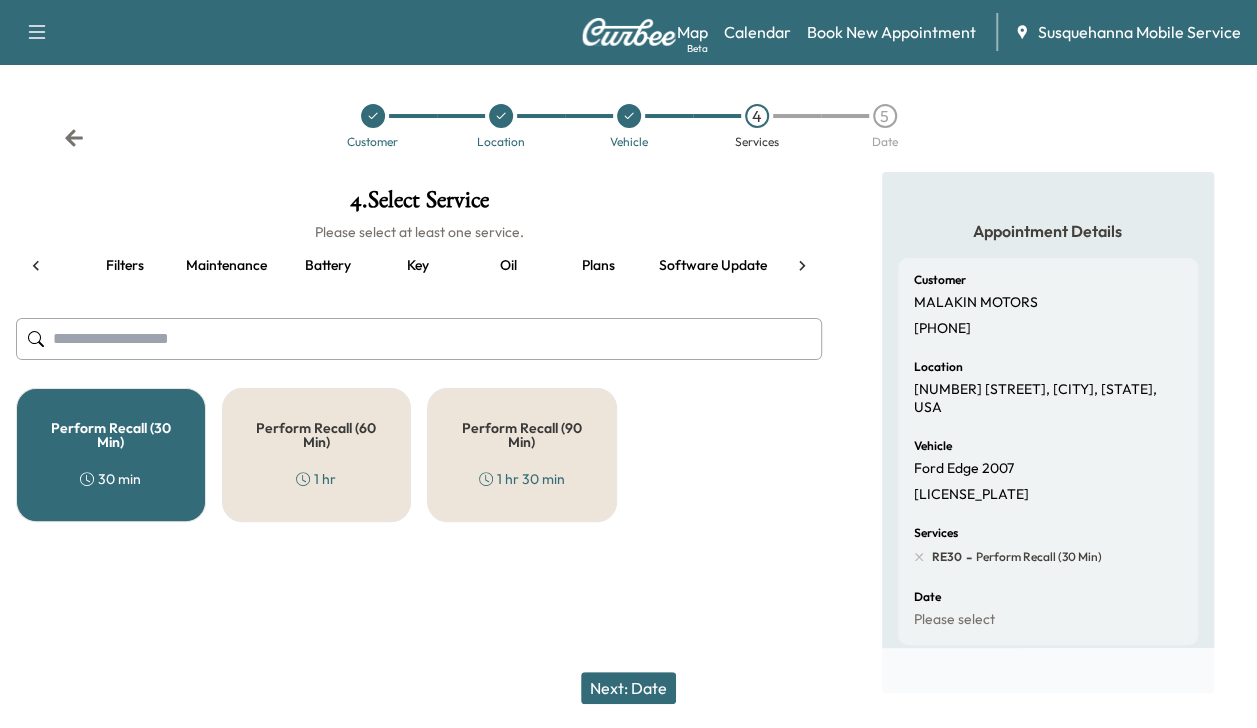 scroll, scrollTop: 0, scrollLeft: 344, axis: horizontal 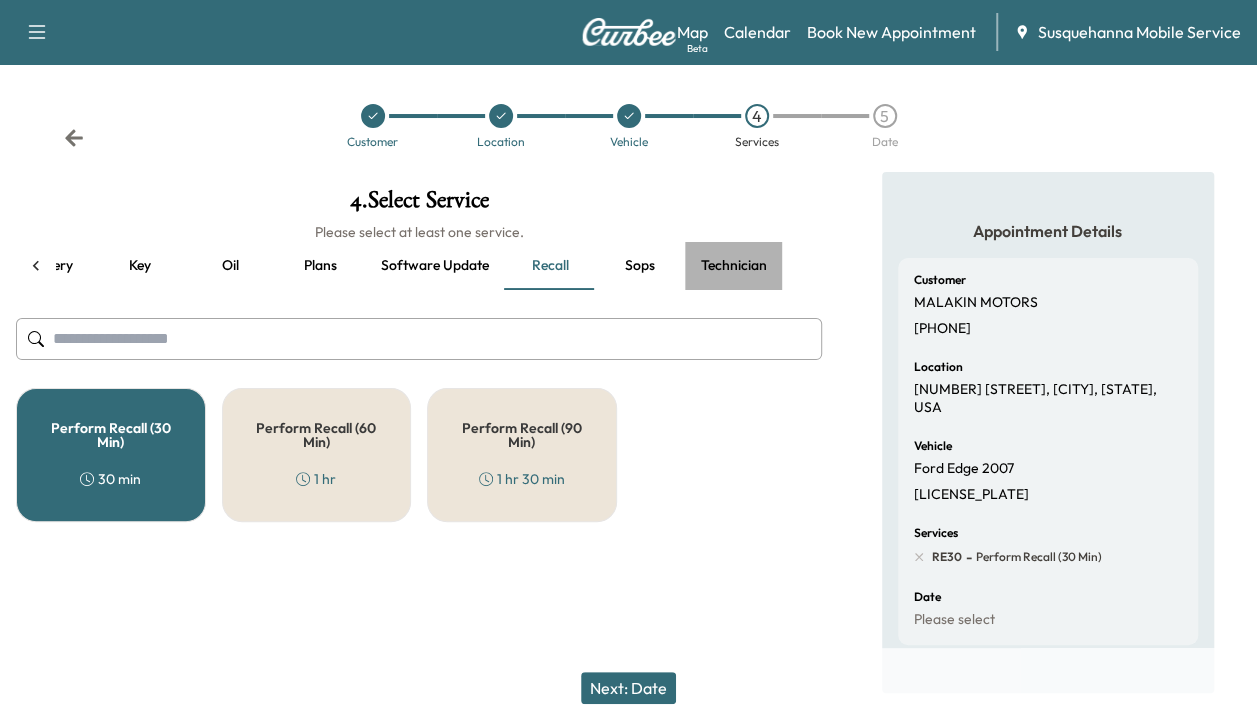 click on "Technician" at bounding box center (734, 266) 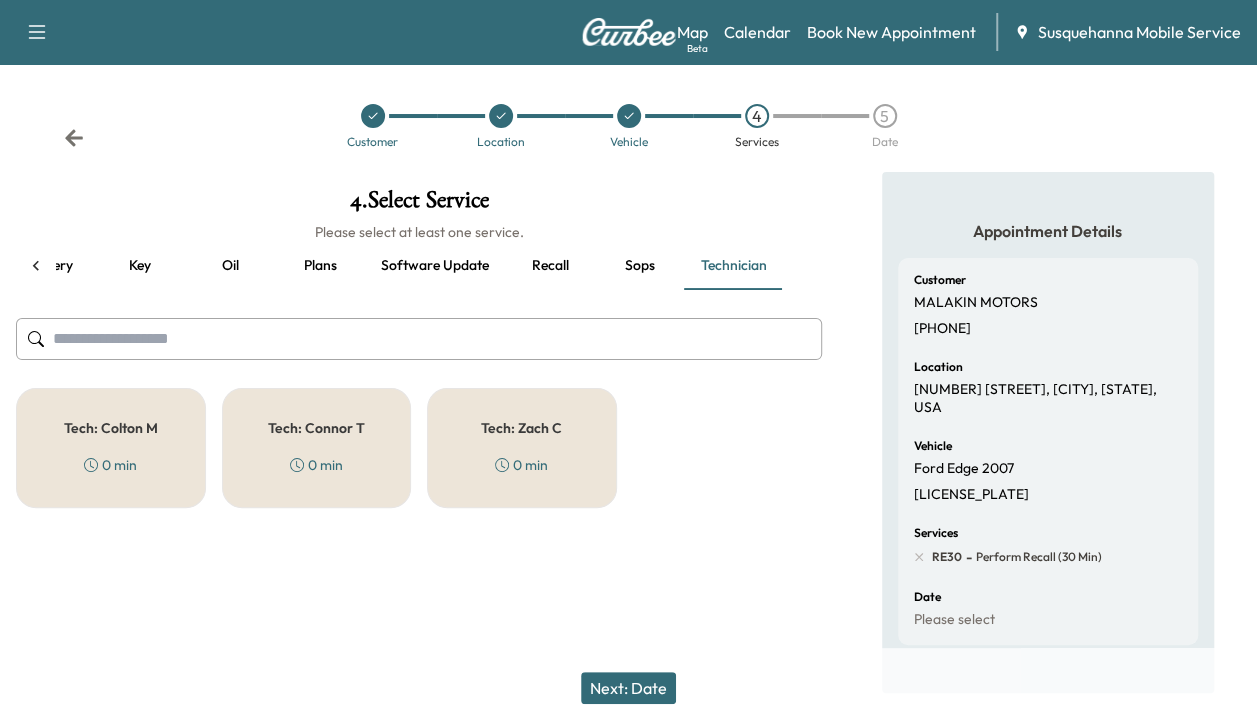 click on "Tech: Colton M" at bounding box center [111, 428] 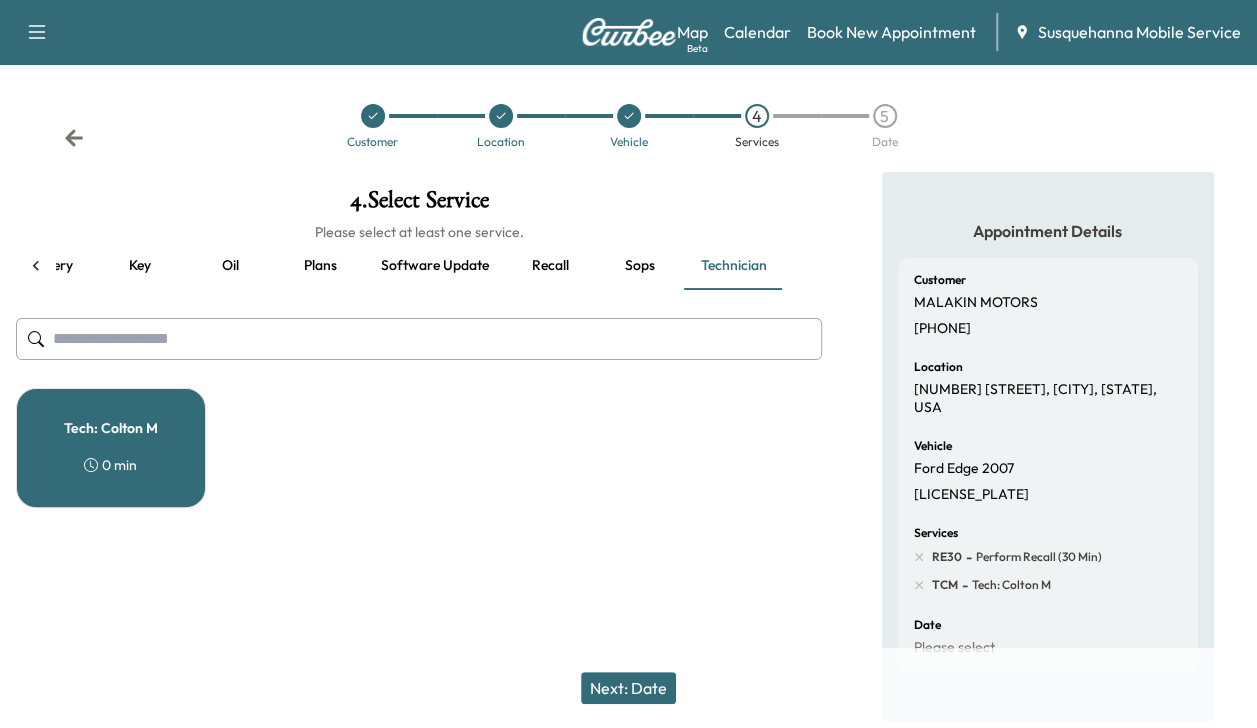 click on "Next: Date" at bounding box center (628, 688) 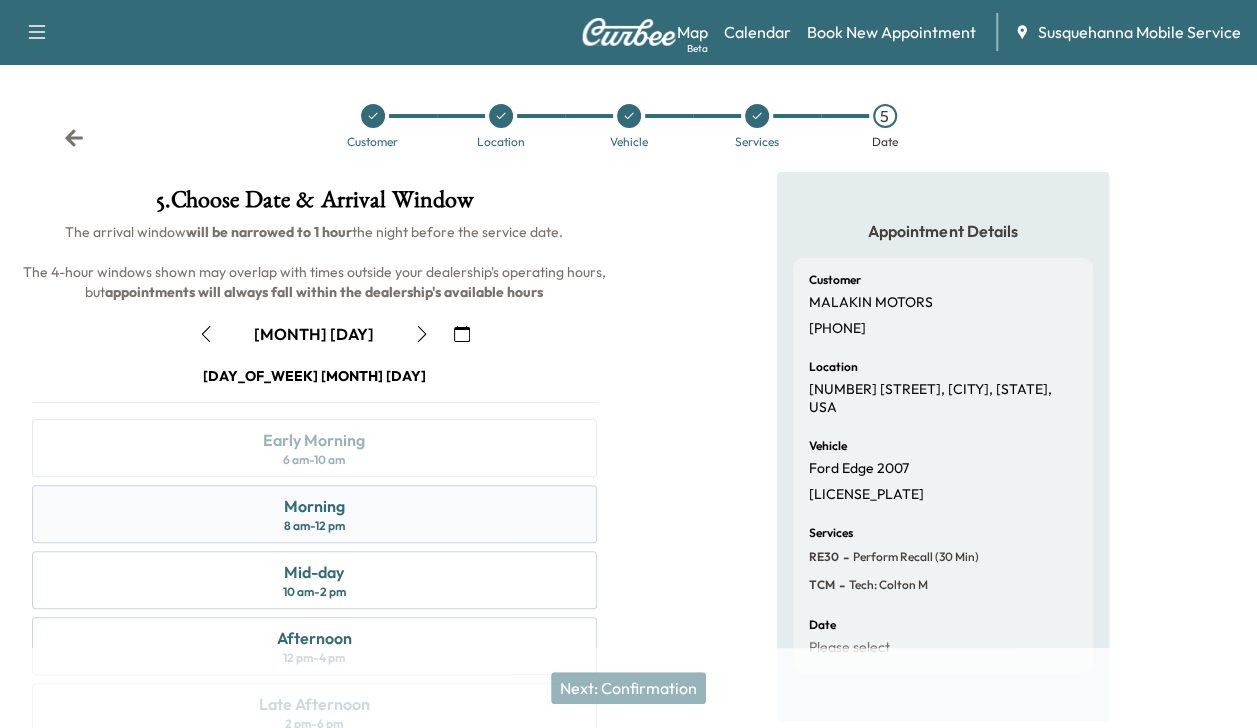 click on "Morning 8 am  -  12 pm" at bounding box center (314, 514) 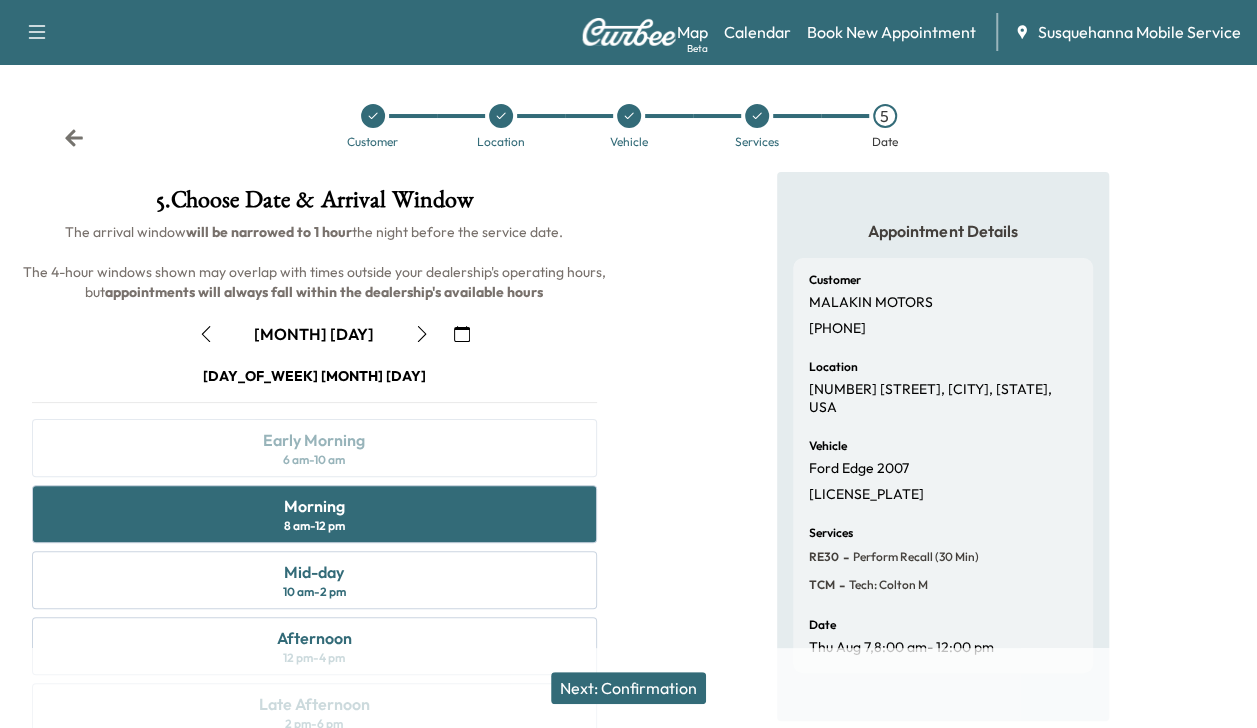 click on "Next: Confirmation" at bounding box center [628, 688] 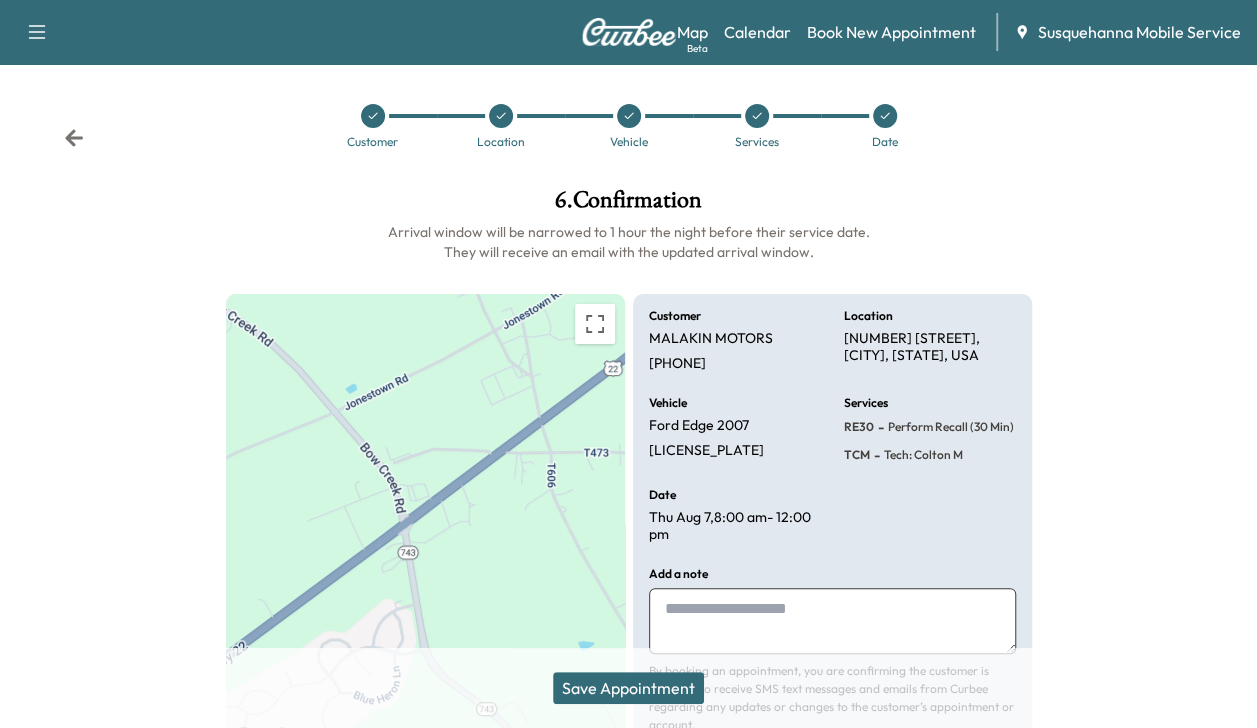 click on "Save Appointment" at bounding box center (628, 688) 